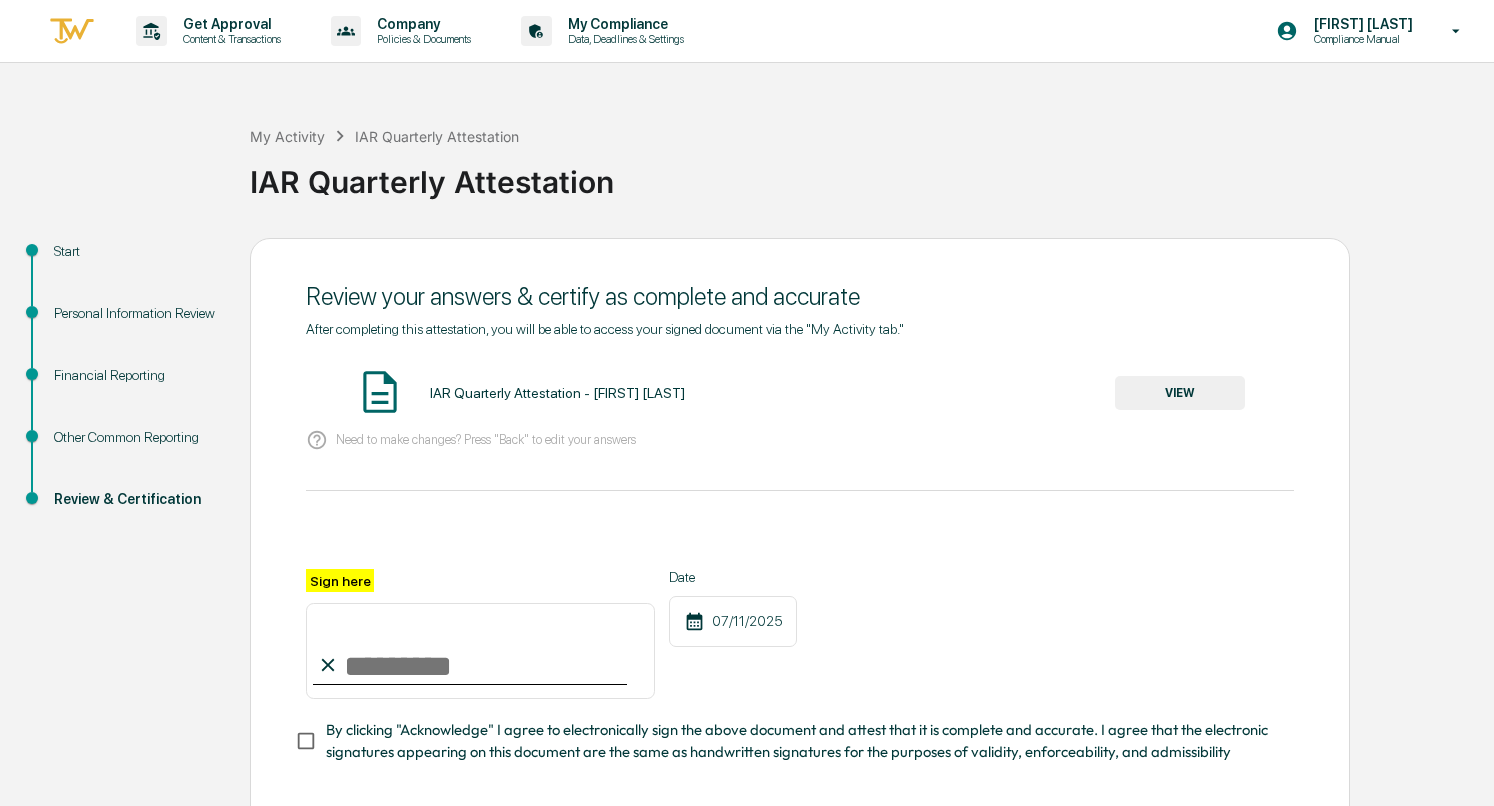 scroll, scrollTop: 0, scrollLeft: 0, axis: both 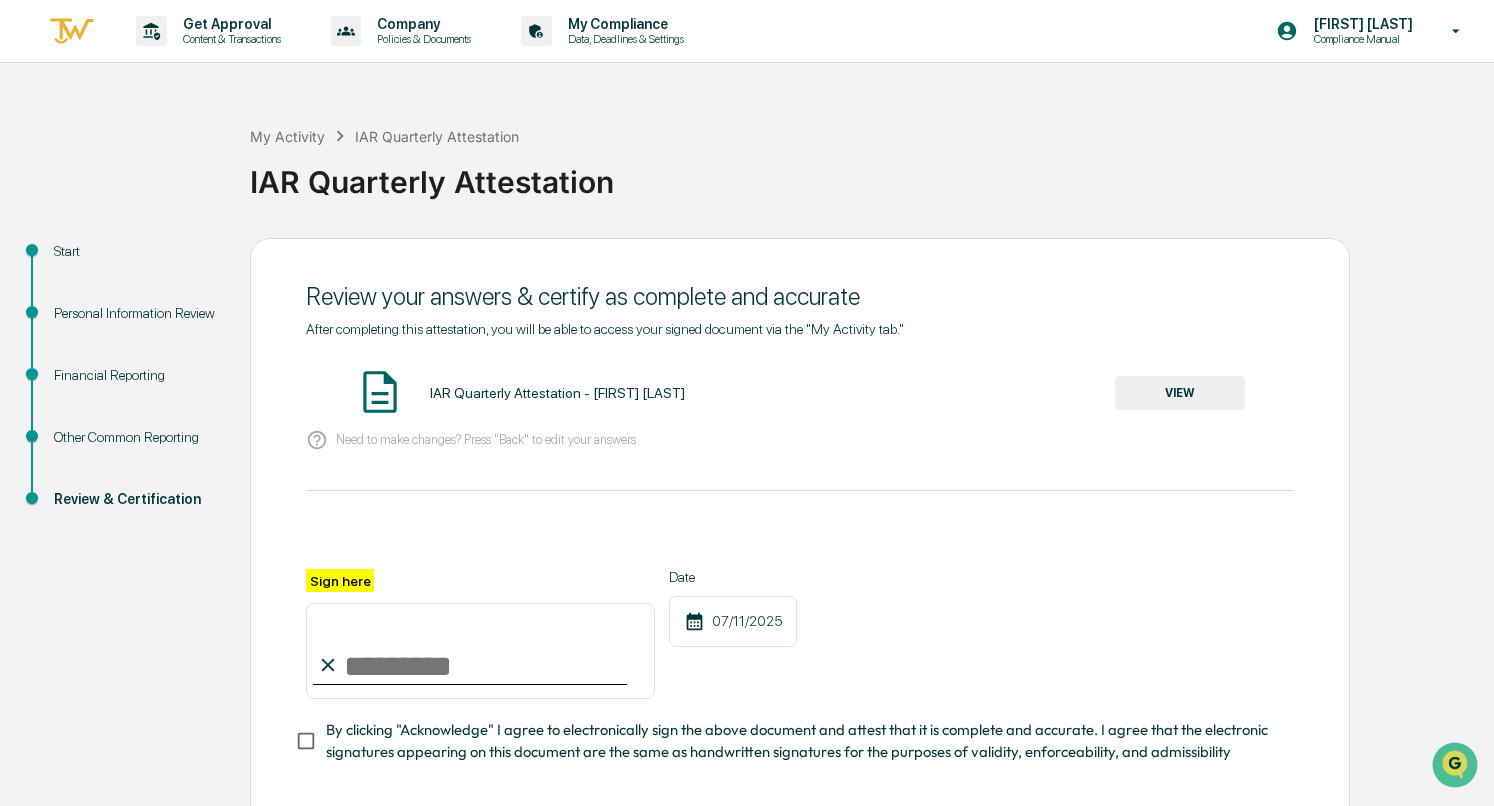 click on "Start" at bounding box center [136, 251] 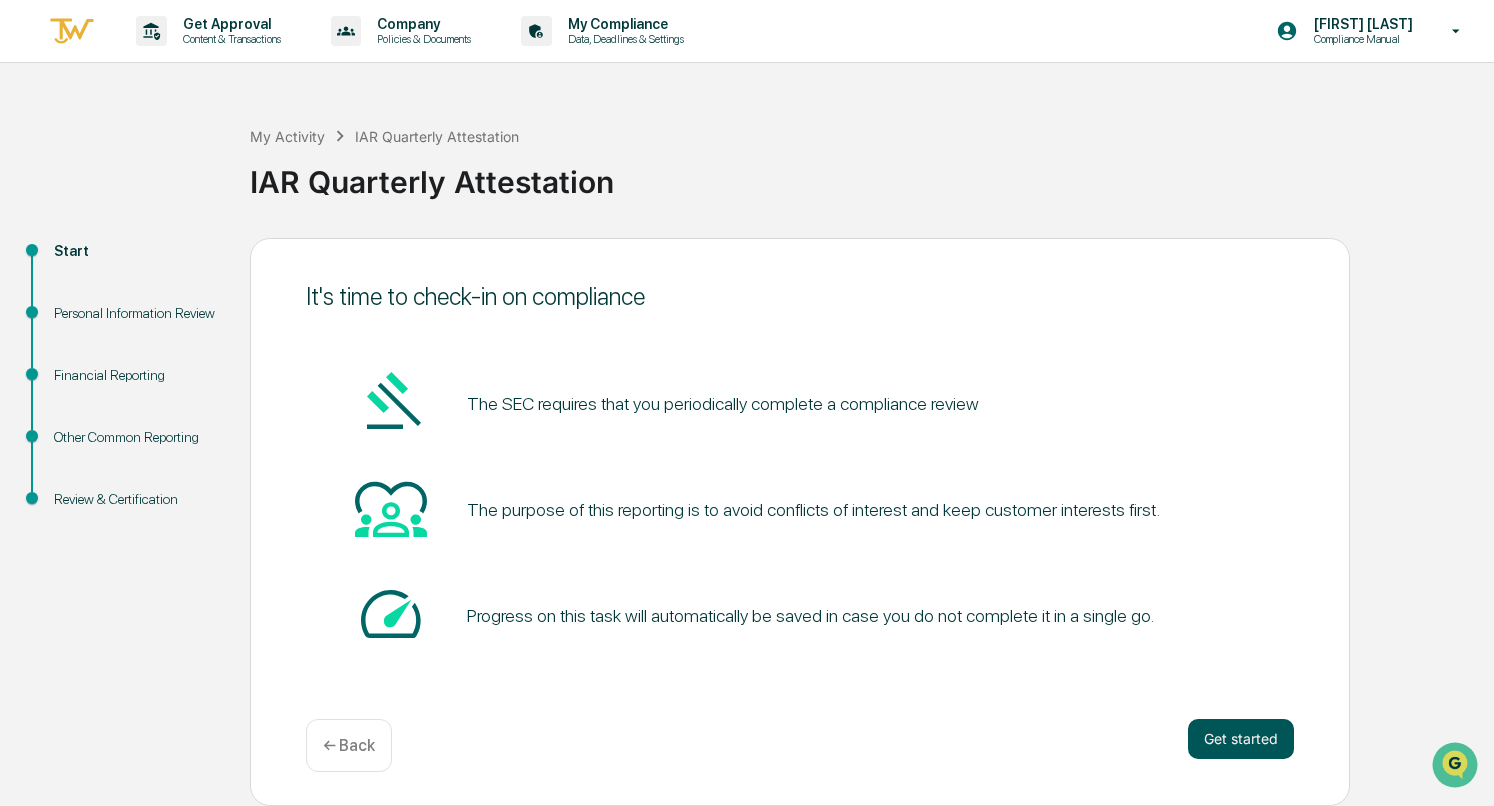 click on "Get started" at bounding box center (1241, 739) 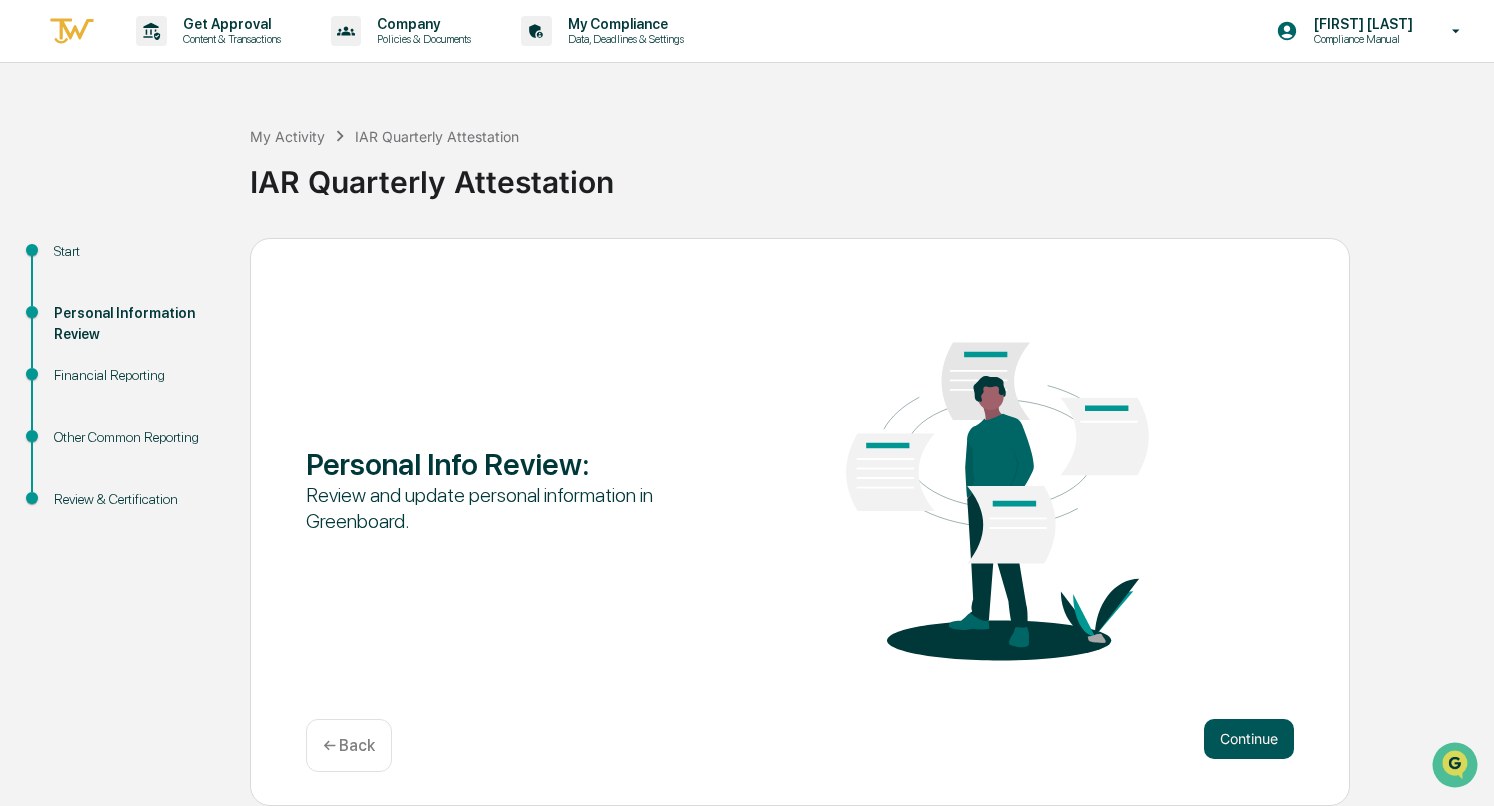 click on "Continue" at bounding box center (1249, 739) 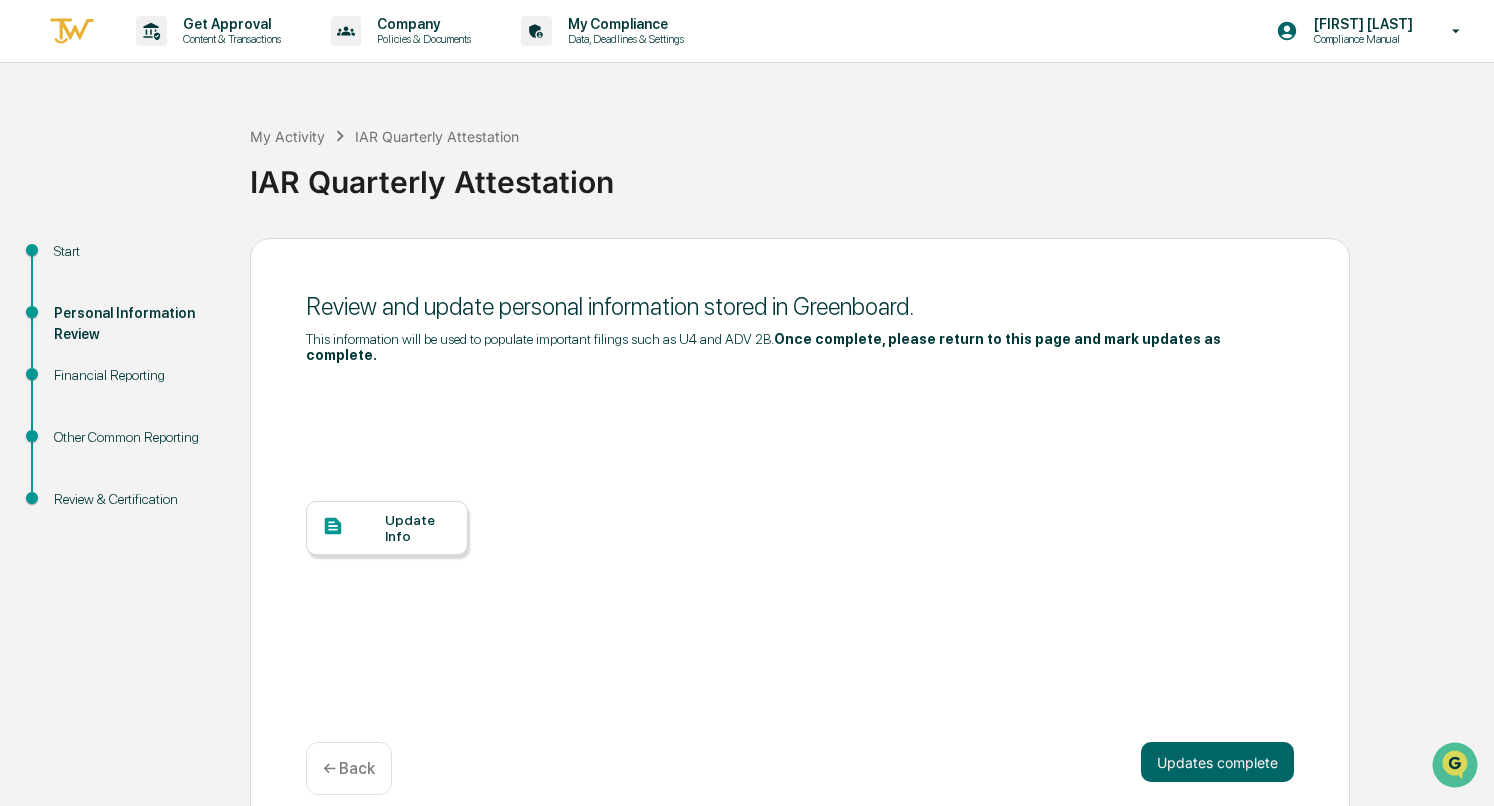 click on "Update Info" at bounding box center (418, 528) 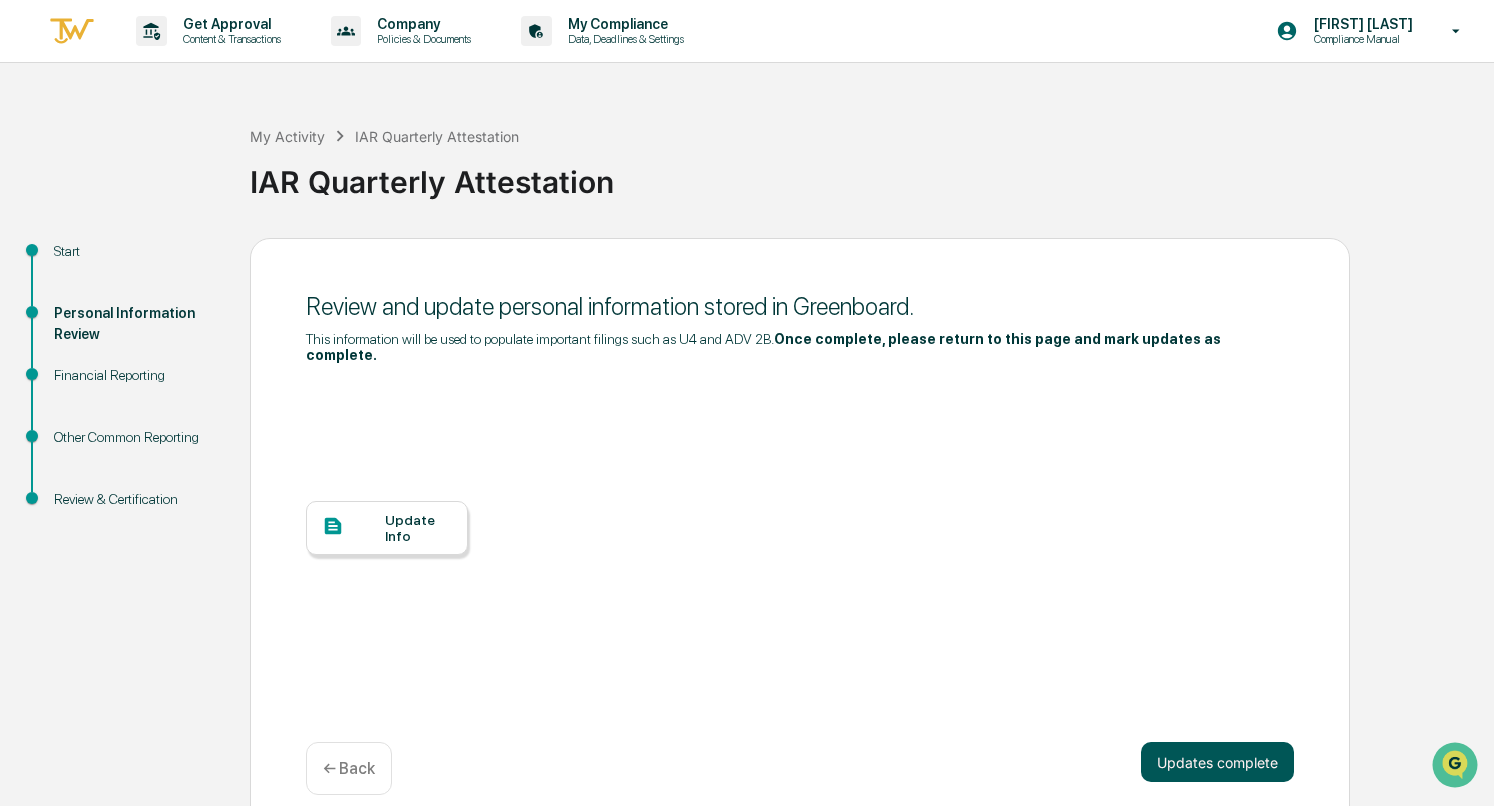 click on "Updates complete" at bounding box center (1217, 762) 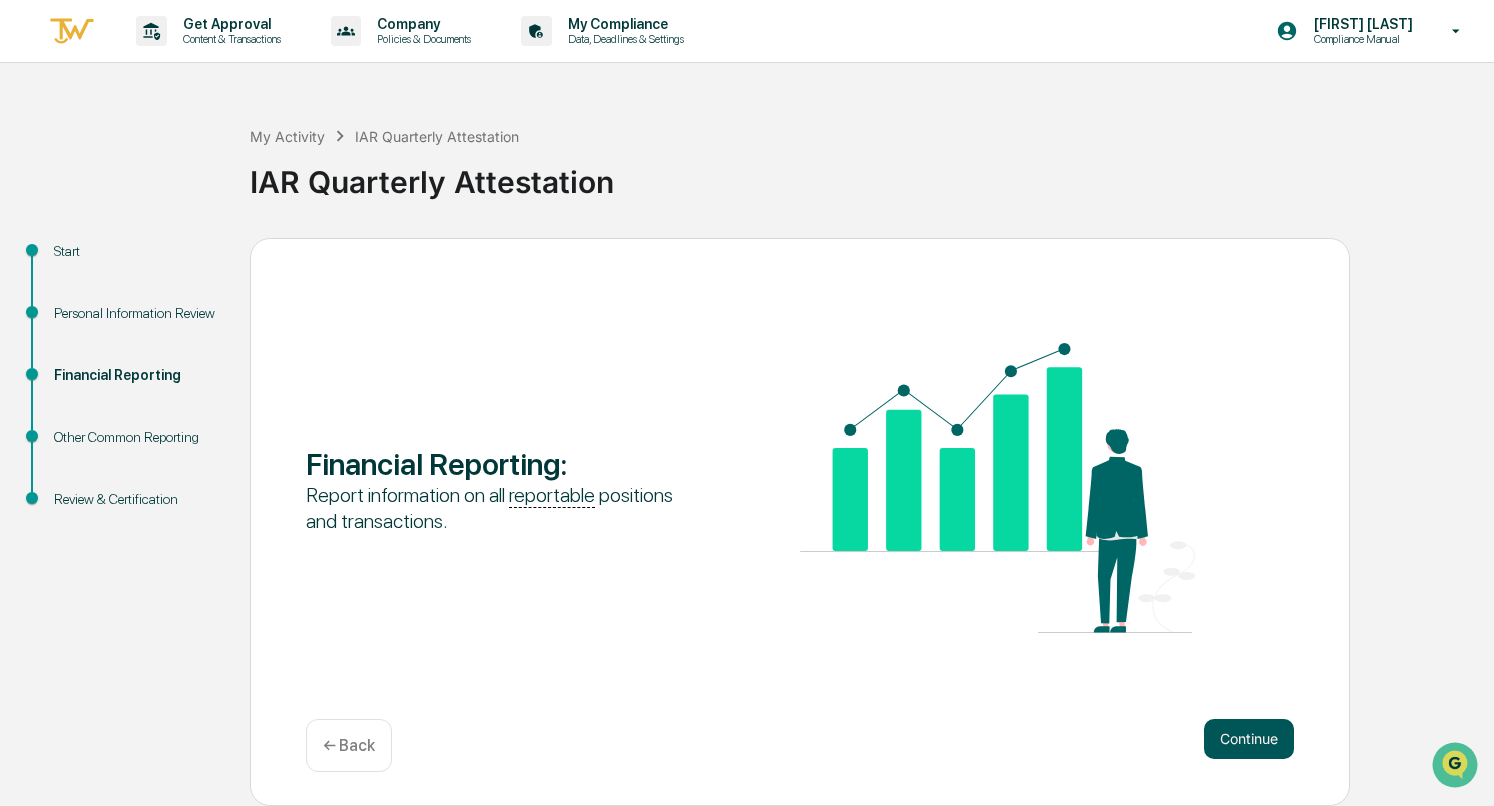 click on "Continue" at bounding box center [1249, 739] 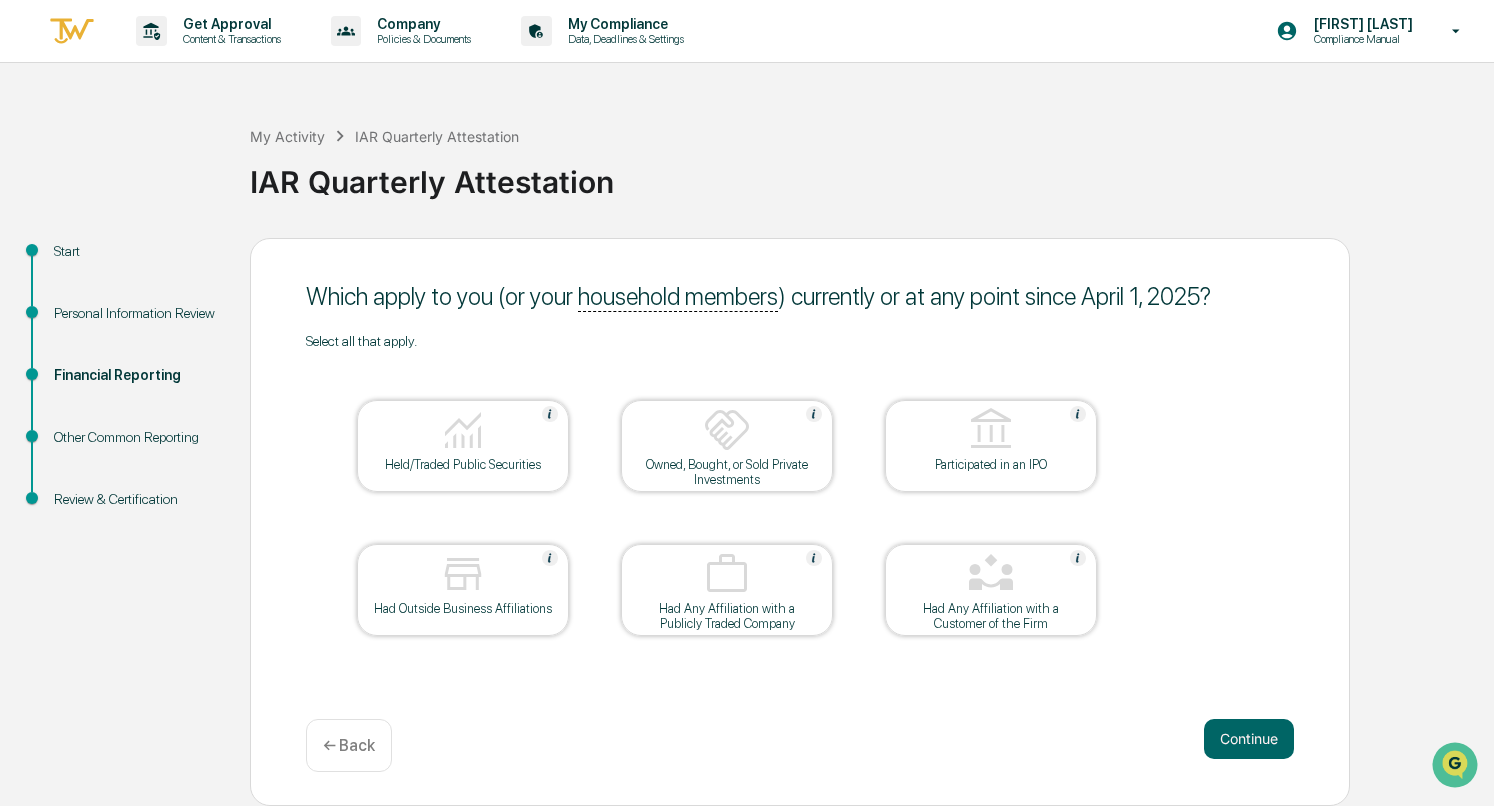 click at bounding box center [463, 574] 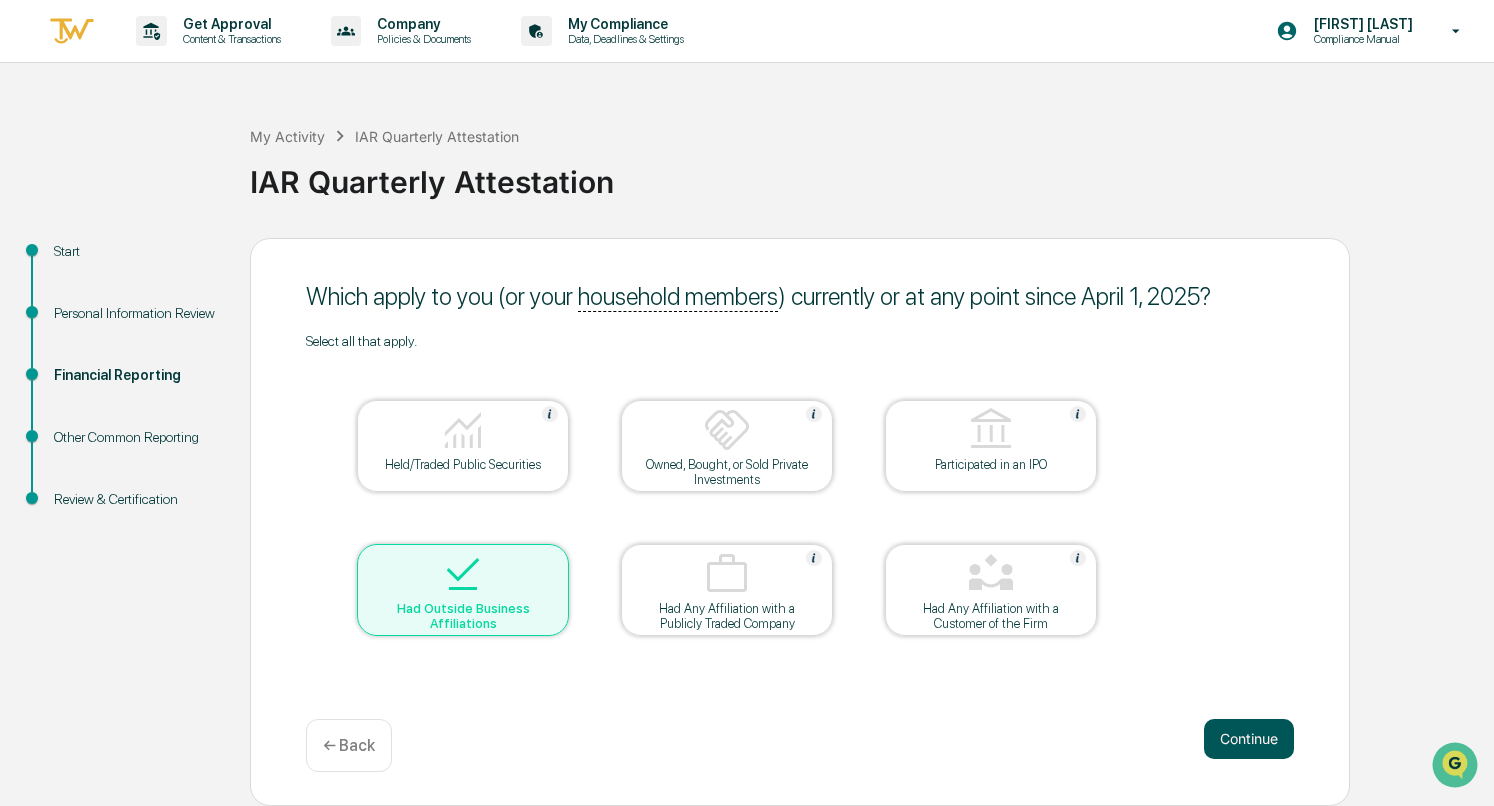 click on "Continue" at bounding box center (1249, 739) 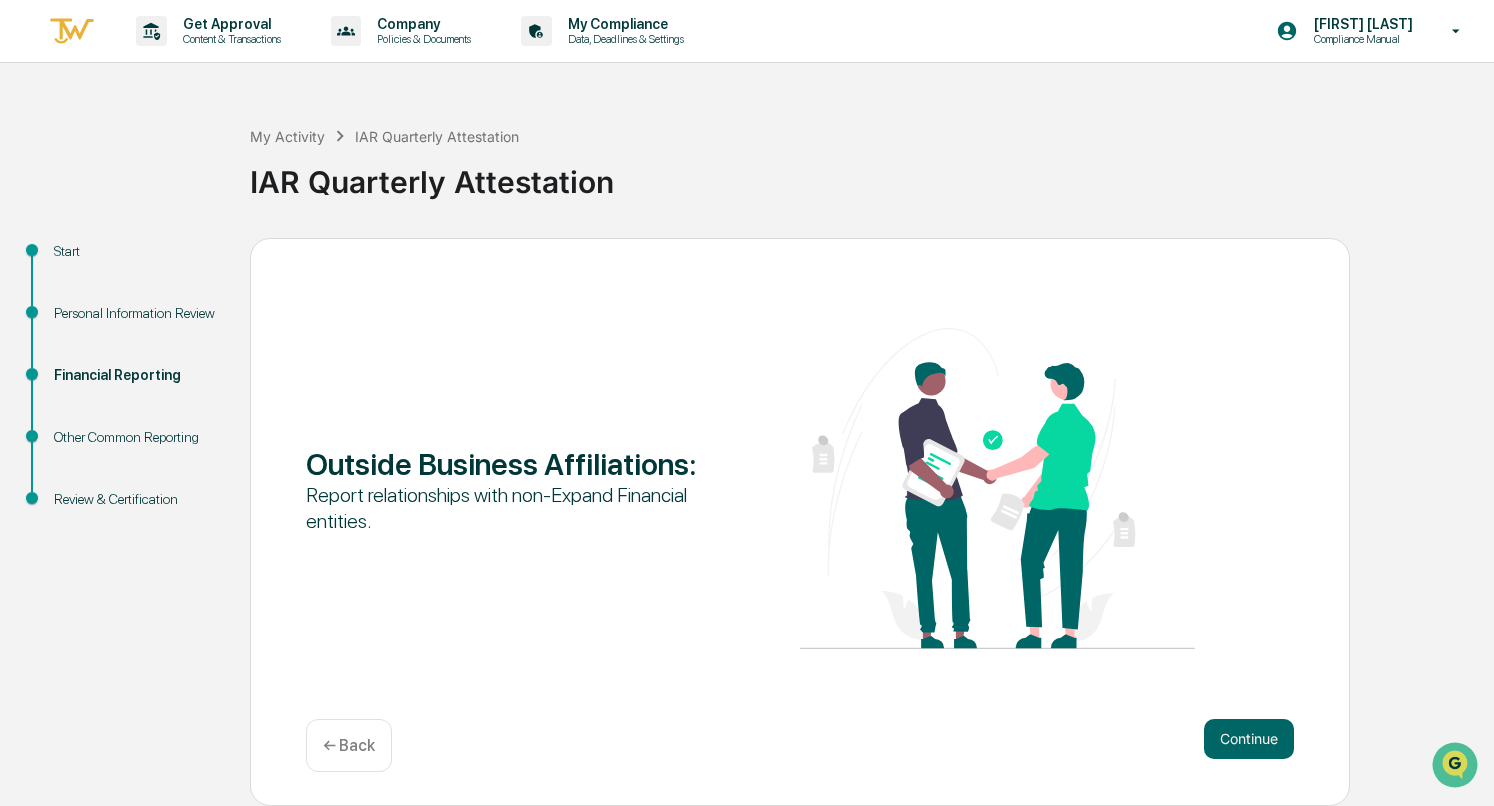 click on "Continue" at bounding box center (1249, 739) 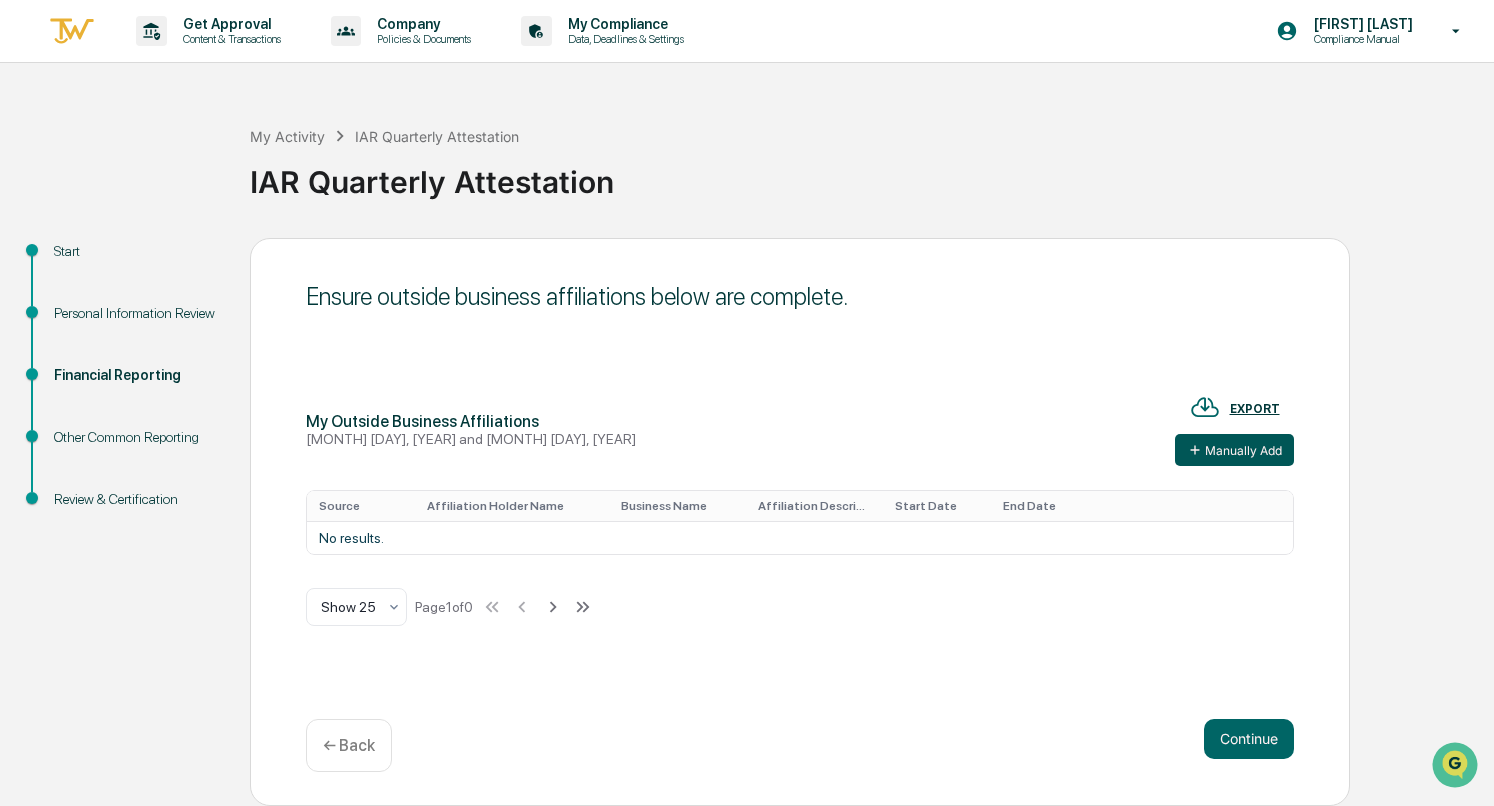click on "Manually Add" at bounding box center [1234, 450] 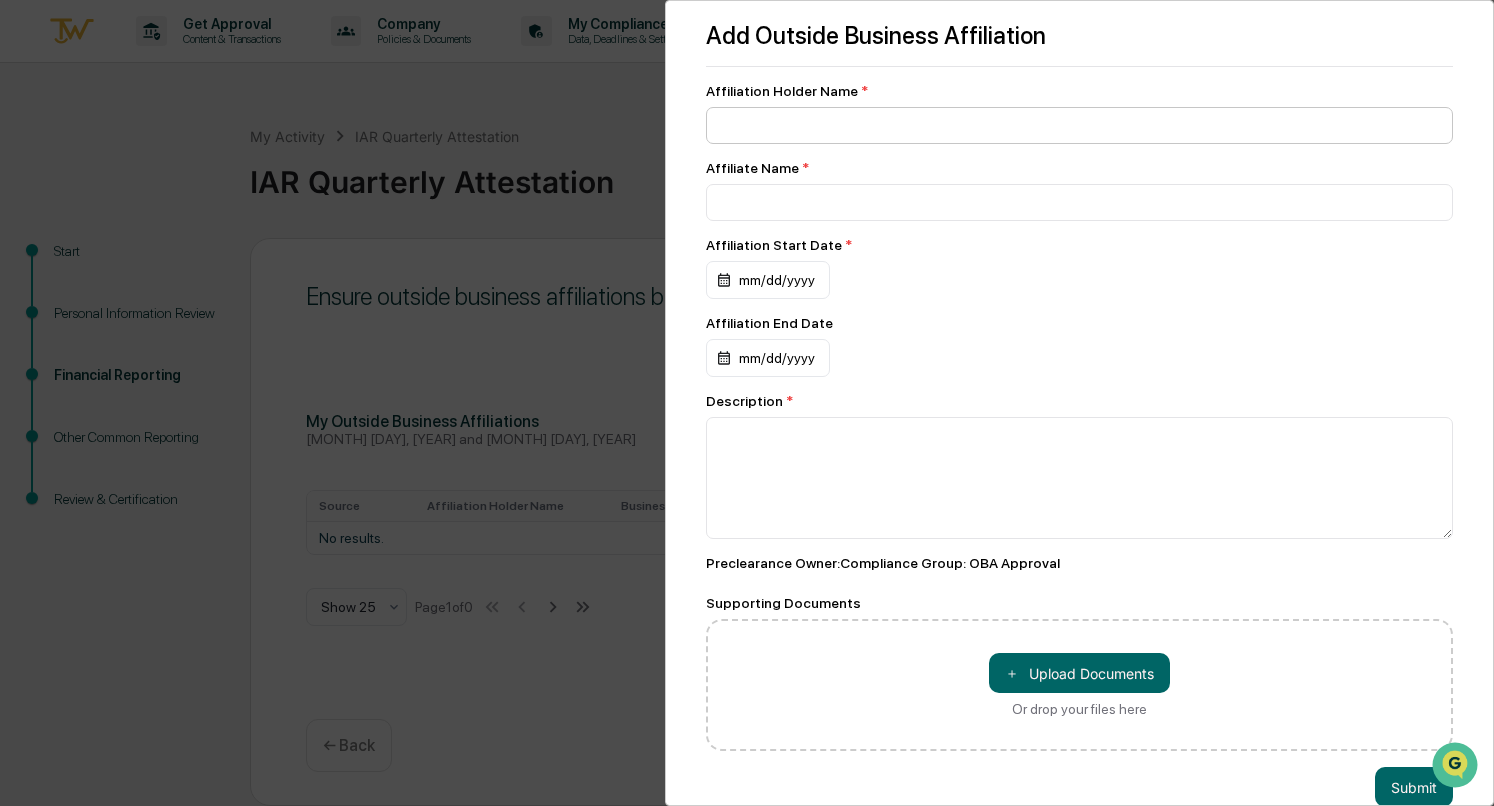 scroll, scrollTop: 0, scrollLeft: 0, axis: both 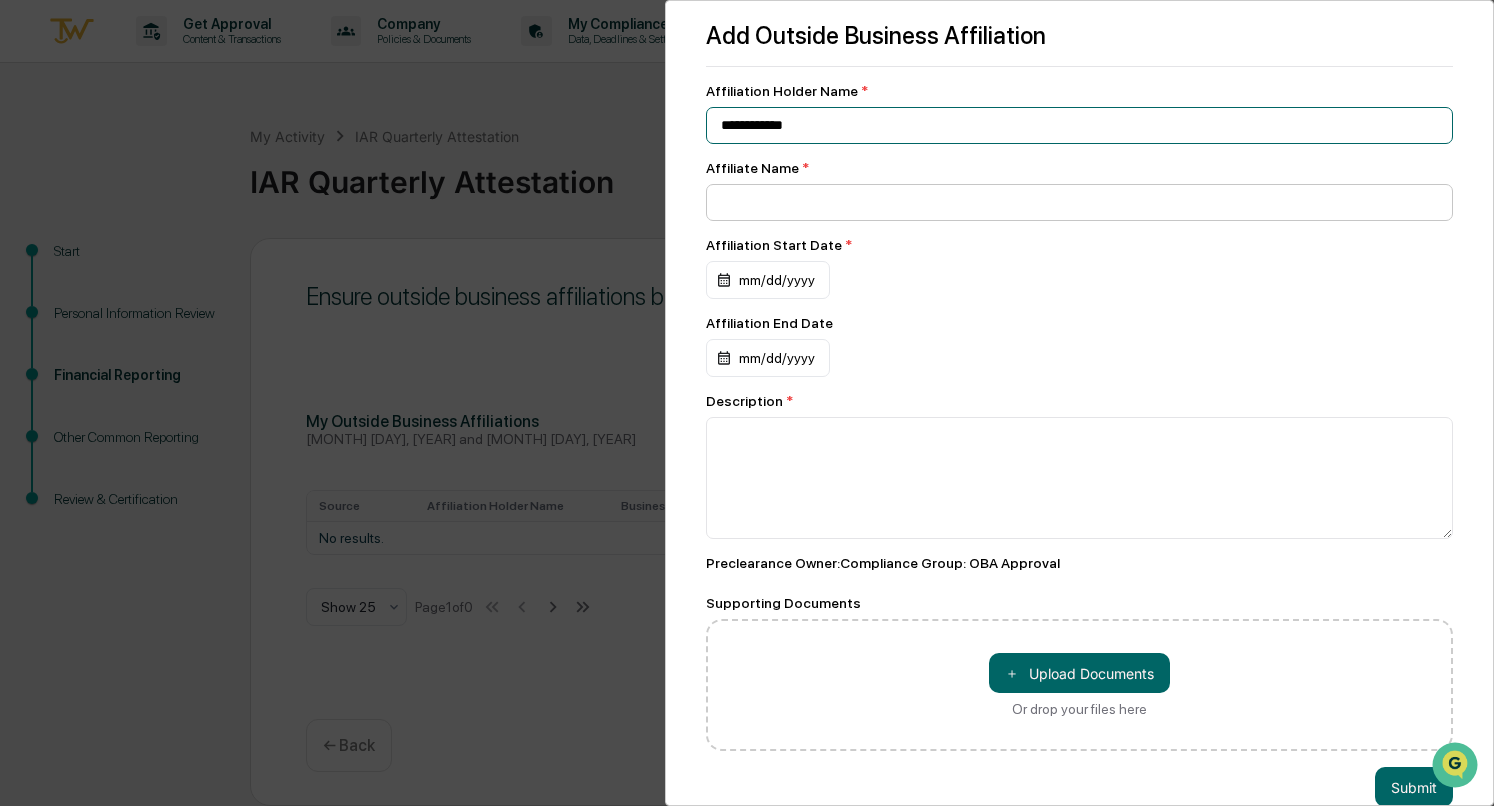 type on "**********" 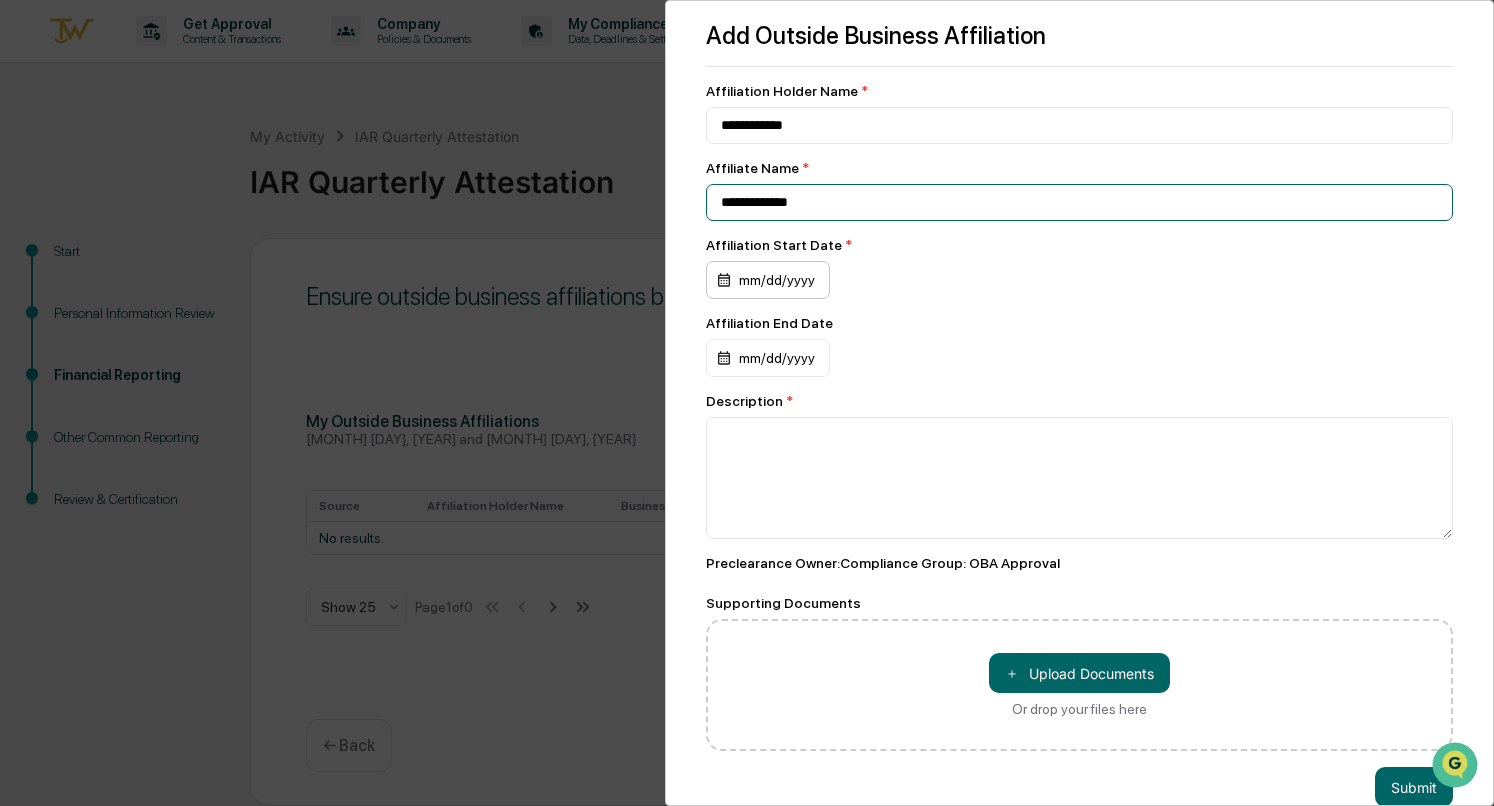 type on "**********" 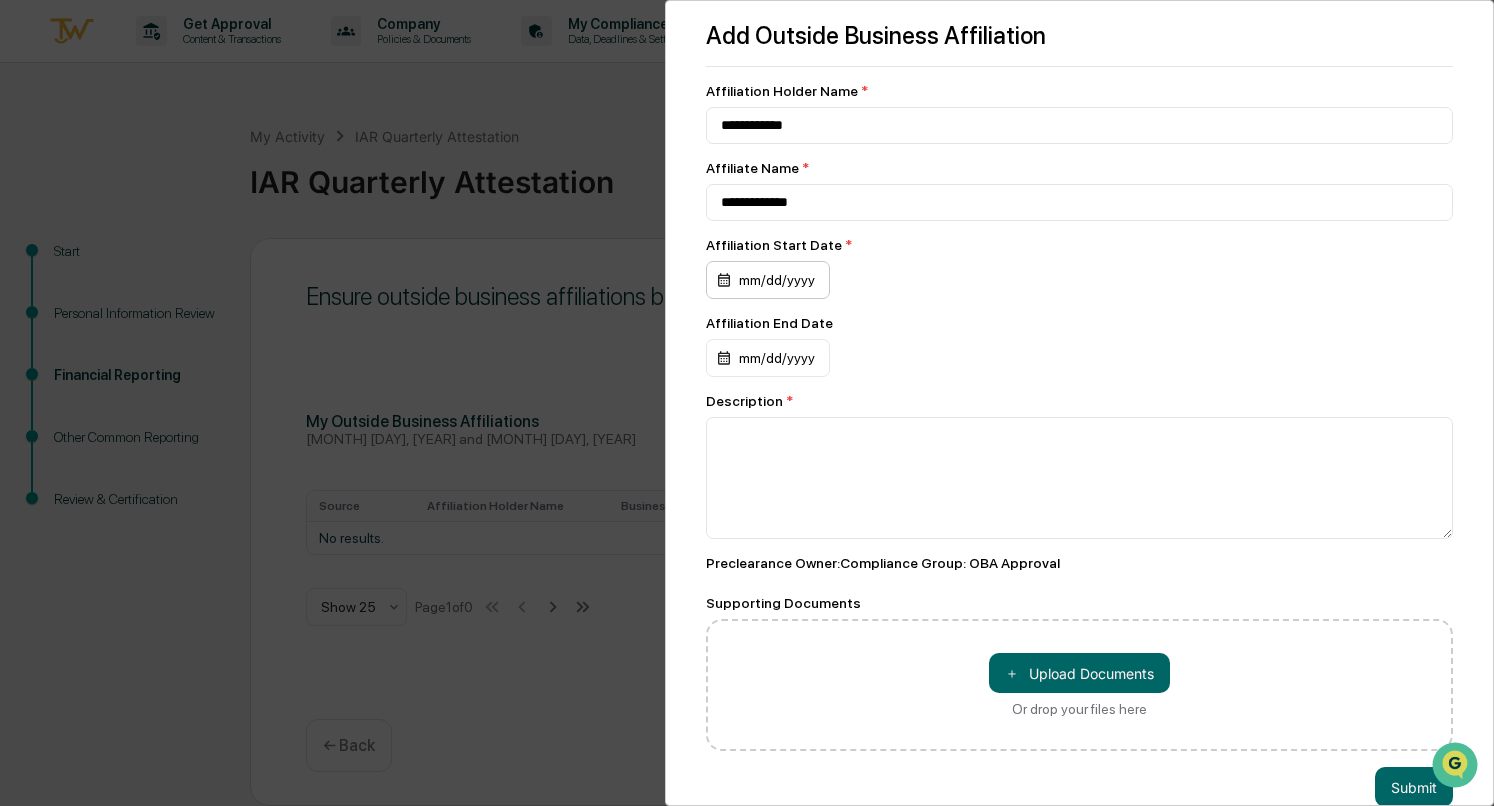 click on "mm/dd/yyyy" at bounding box center [768, 280] 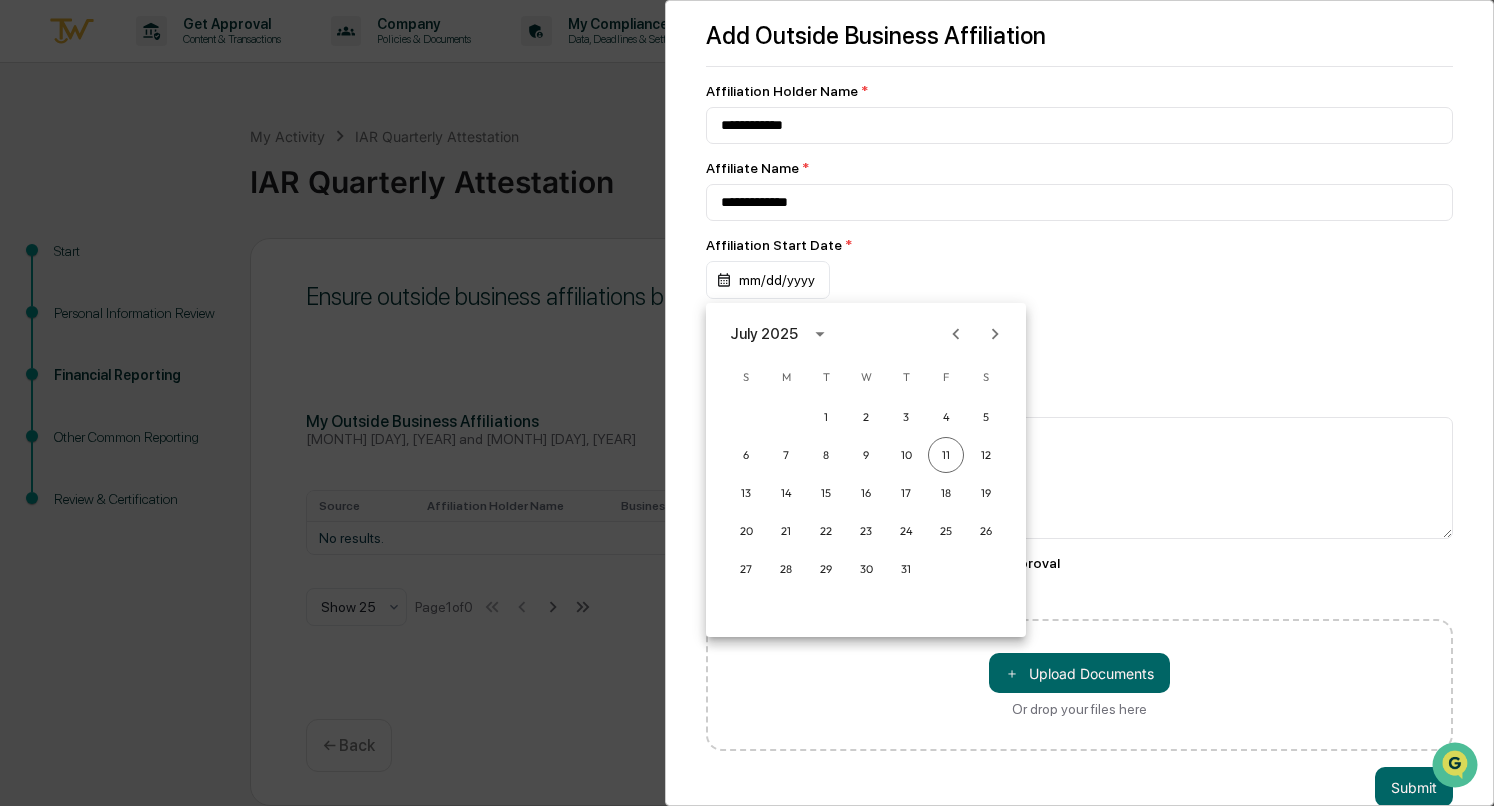 click at bounding box center [747, 403] 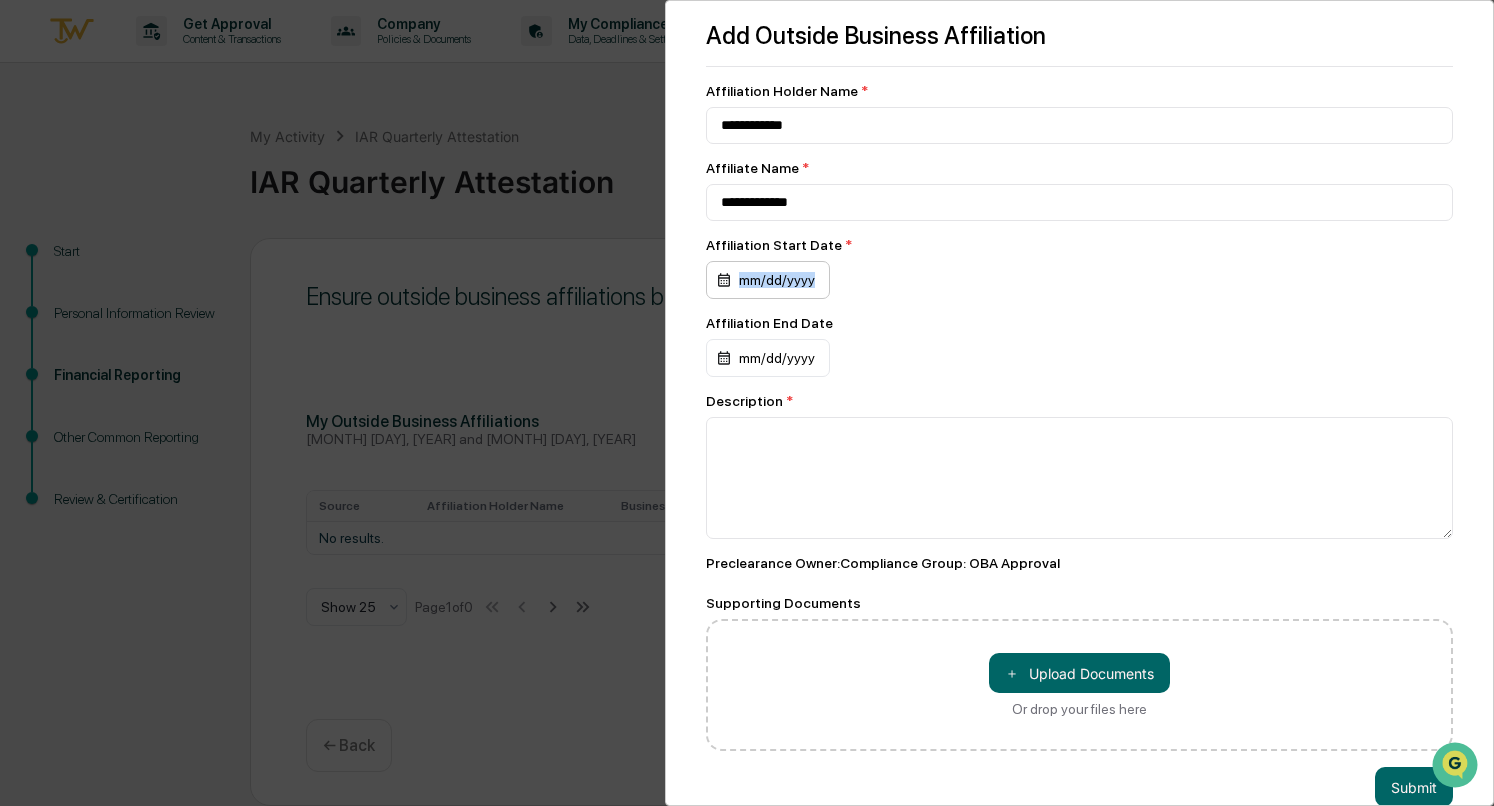 drag, startPoint x: 810, startPoint y: 284, endPoint x: 745, endPoint y: 283, distance: 65.00769 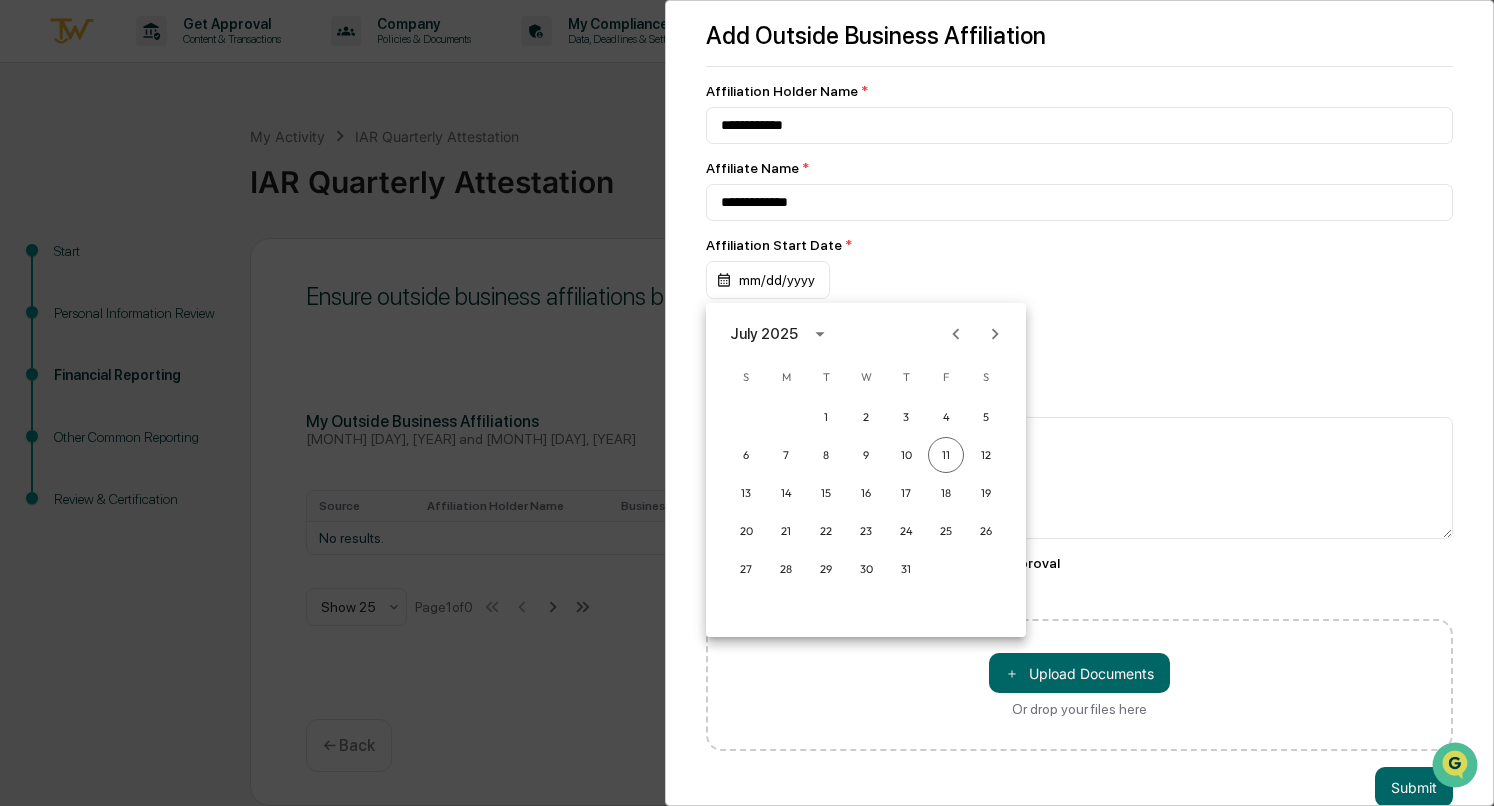 click at bounding box center [747, 403] 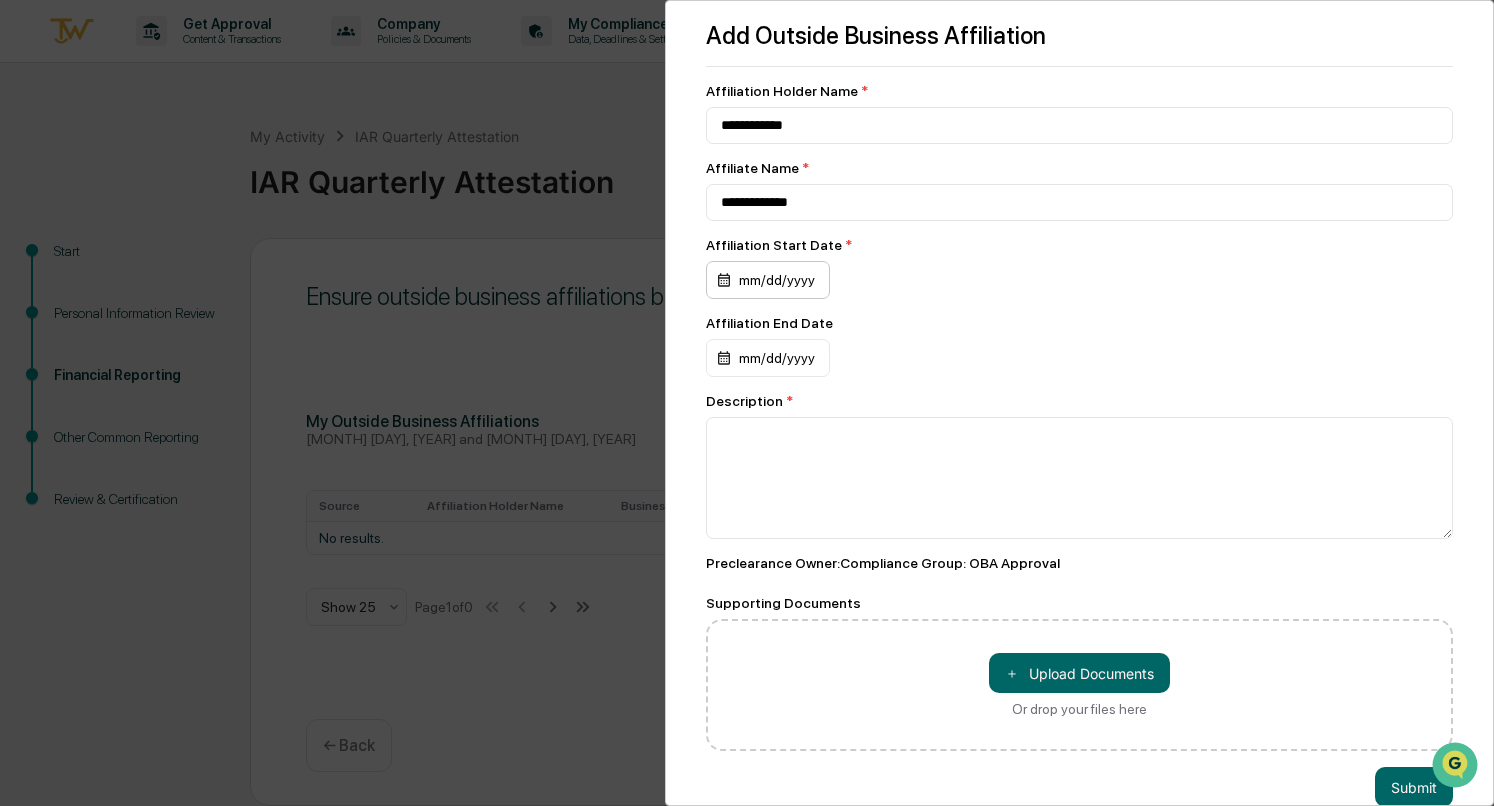 click on "mm/dd/yyyy" at bounding box center (768, 280) 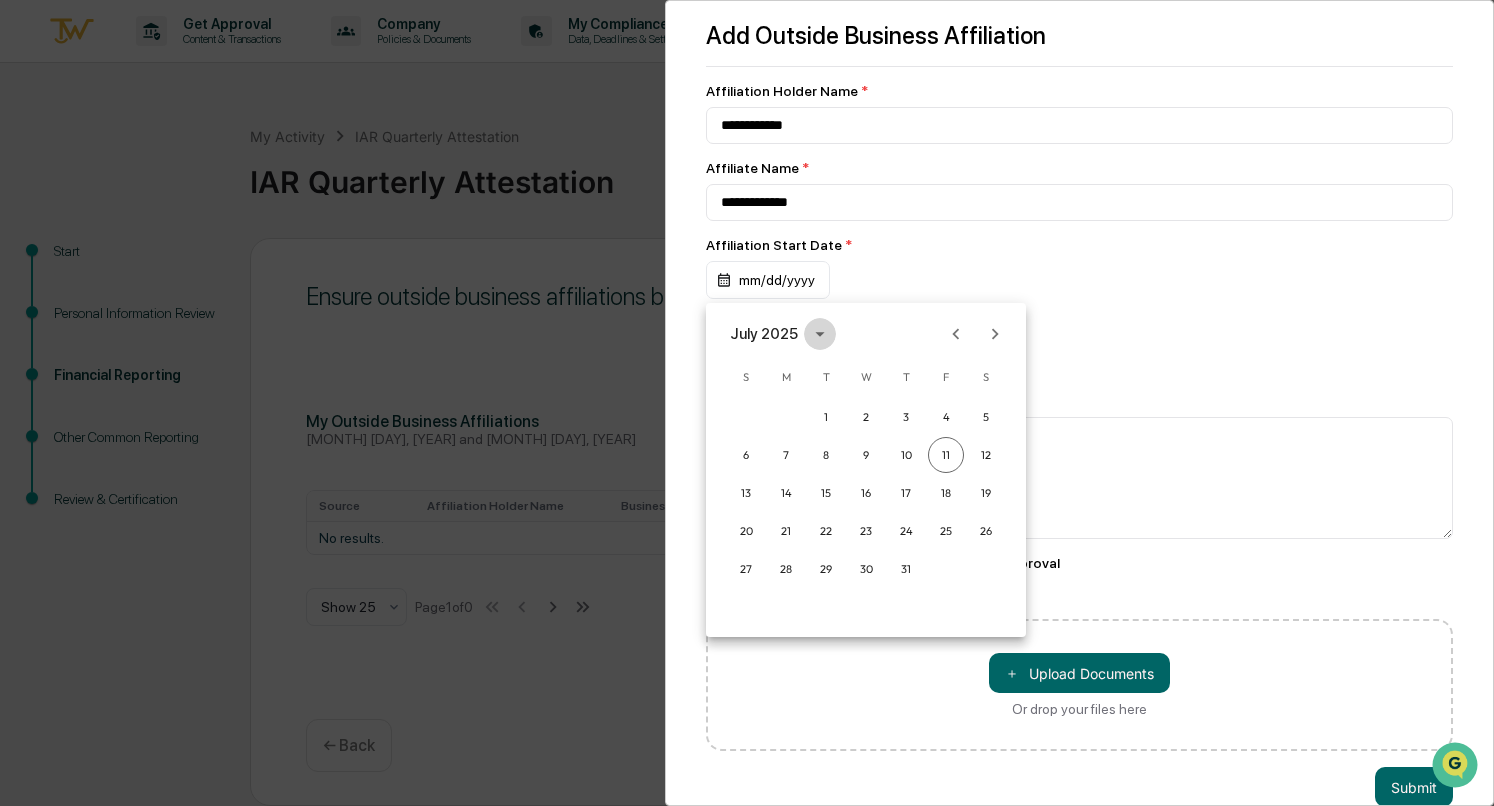 click 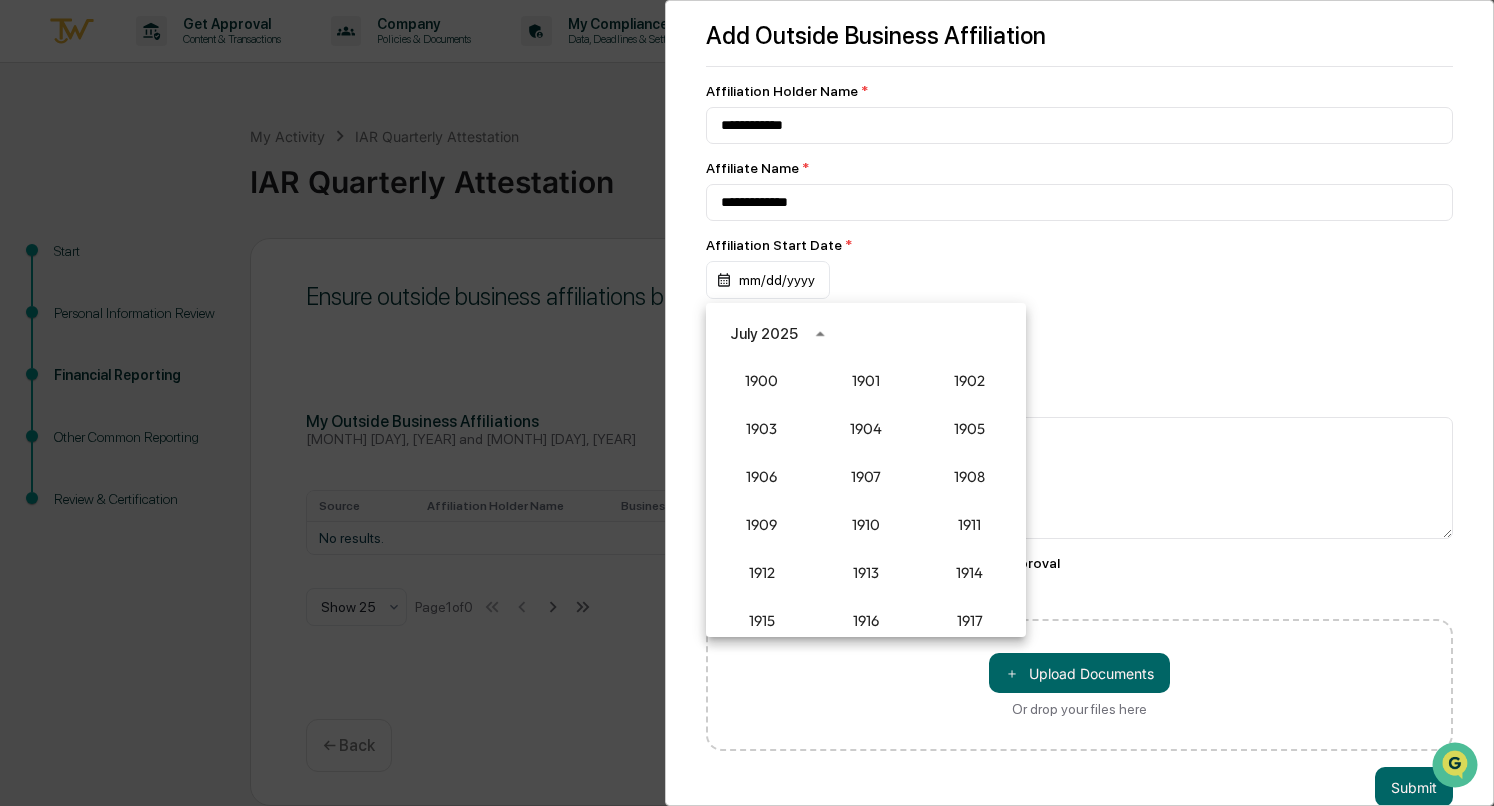 scroll, scrollTop: 1852, scrollLeft: 0, axis: vertical 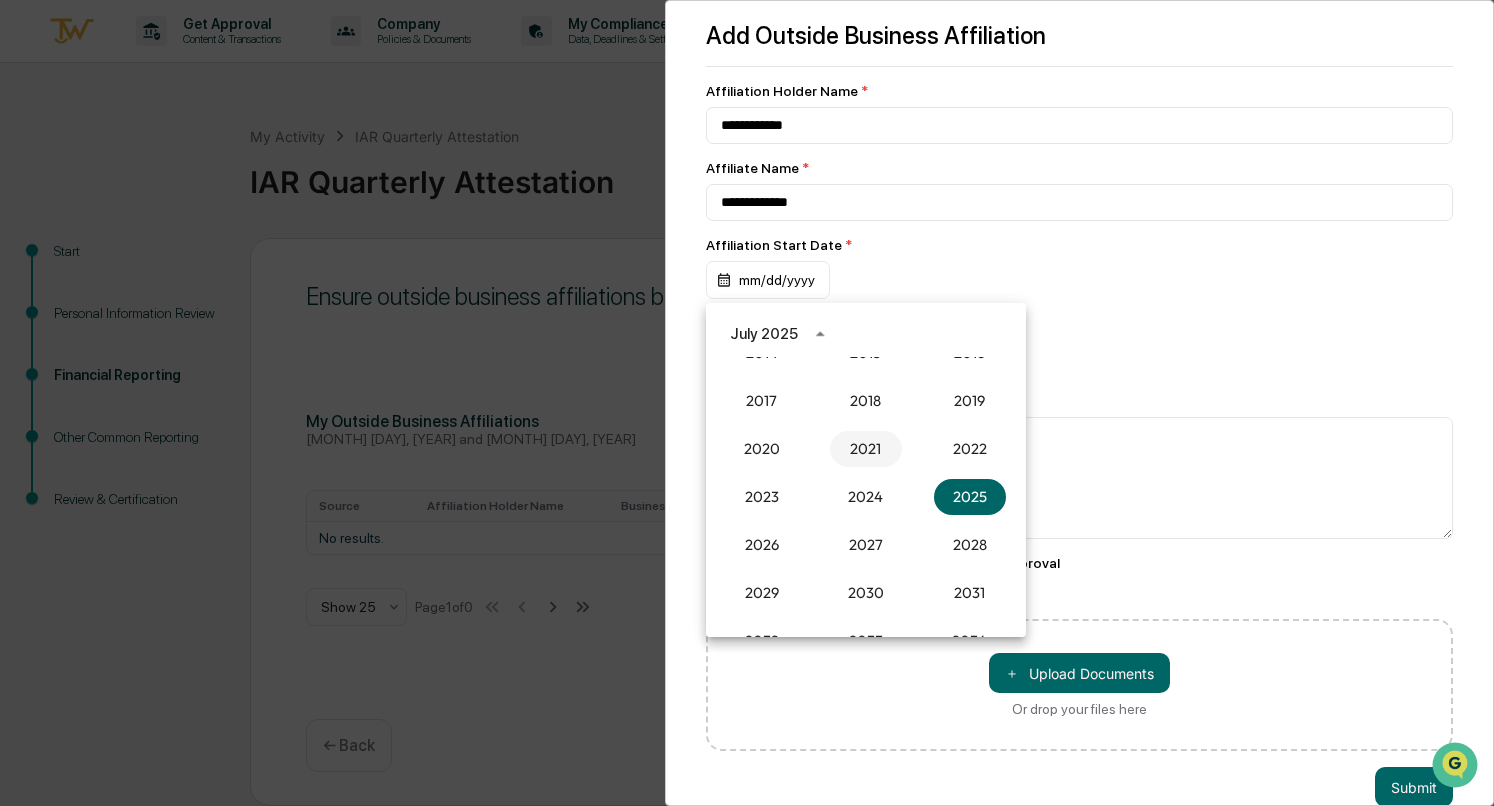 click on "2021" at bounding box center [866, 449] 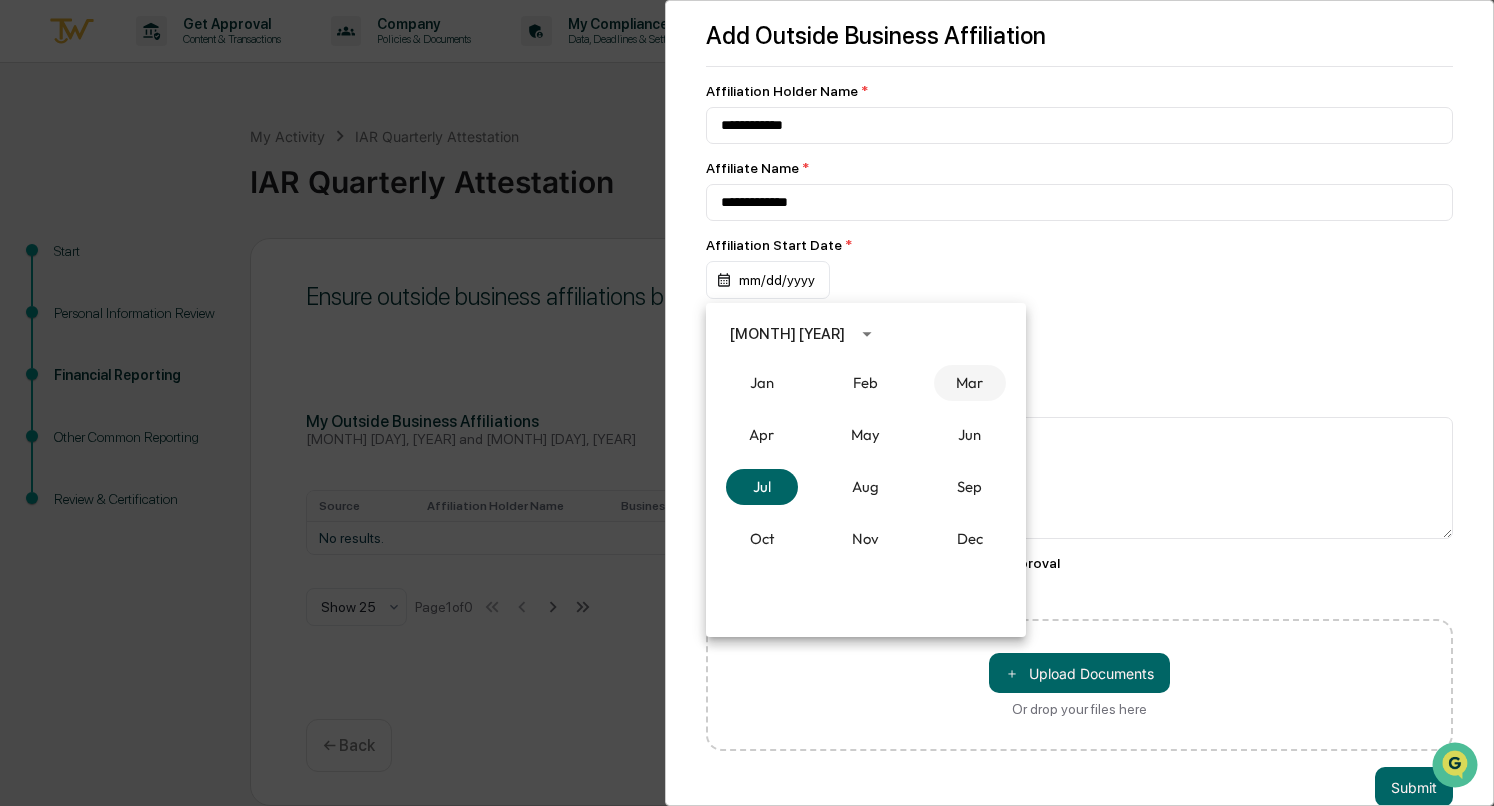 click on "Mar" at bounding box center (970, 383) 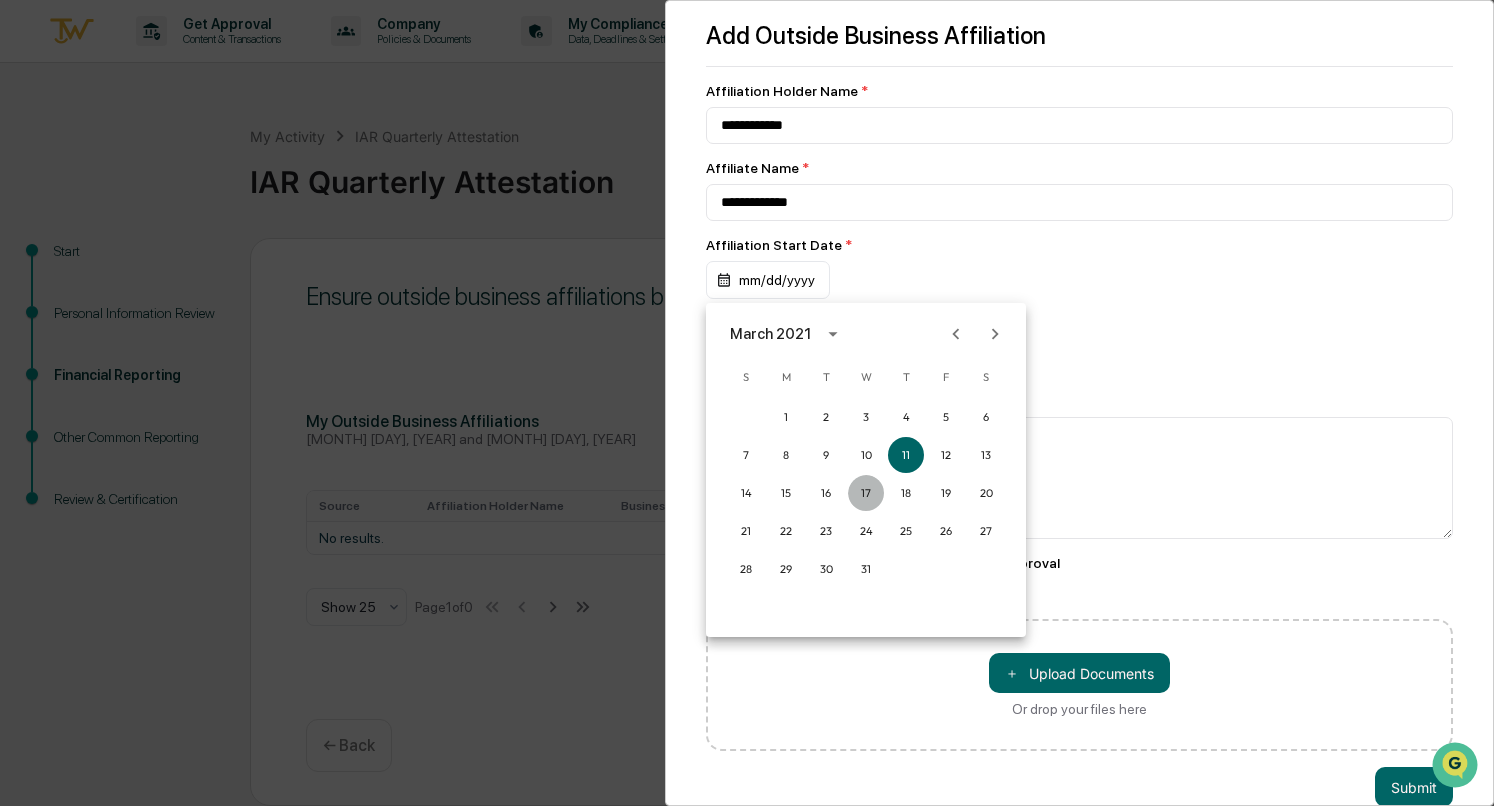click on "17" at bounding box center [866, 493] 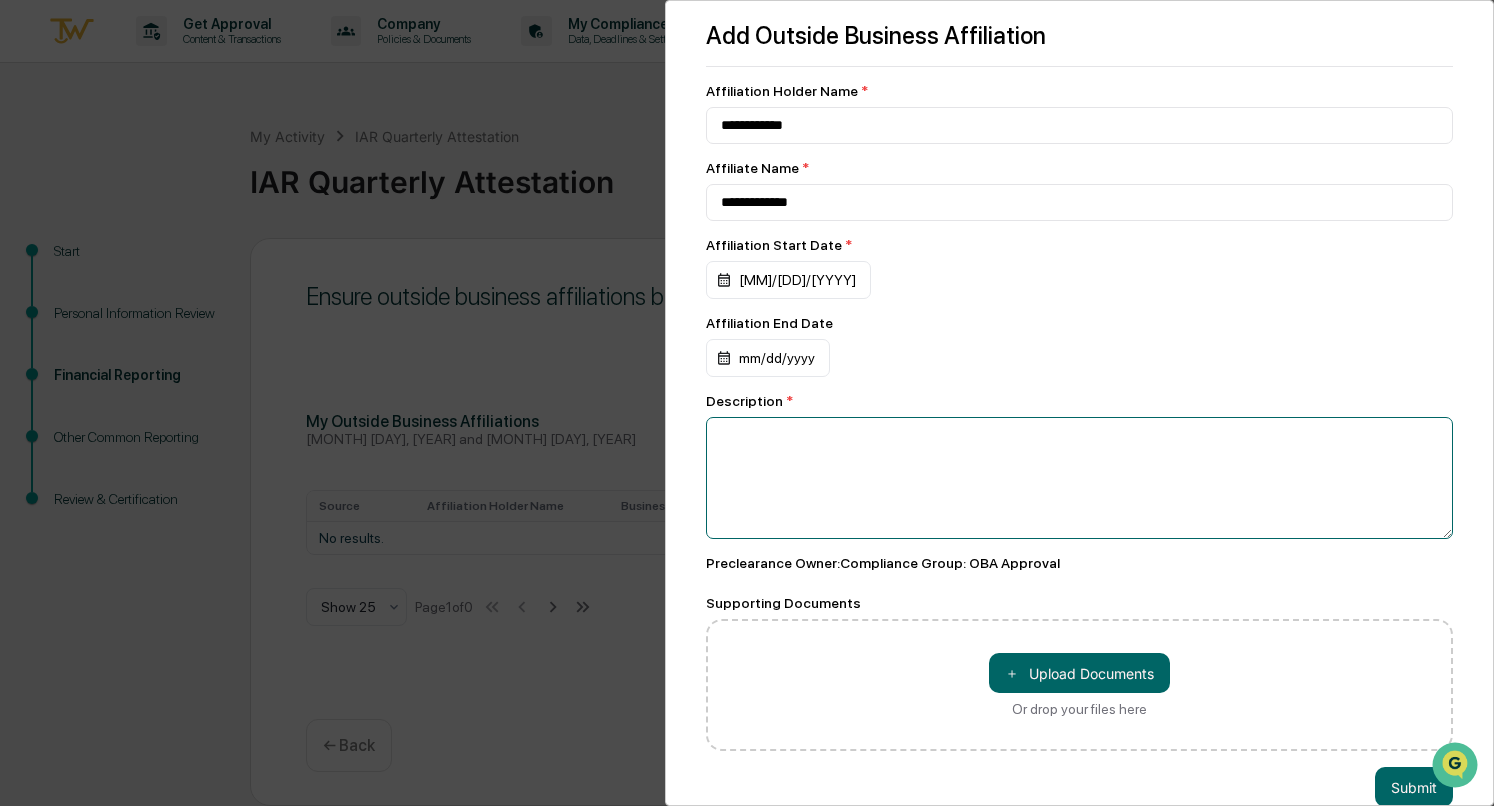 click at bounding box center (1079, 478) 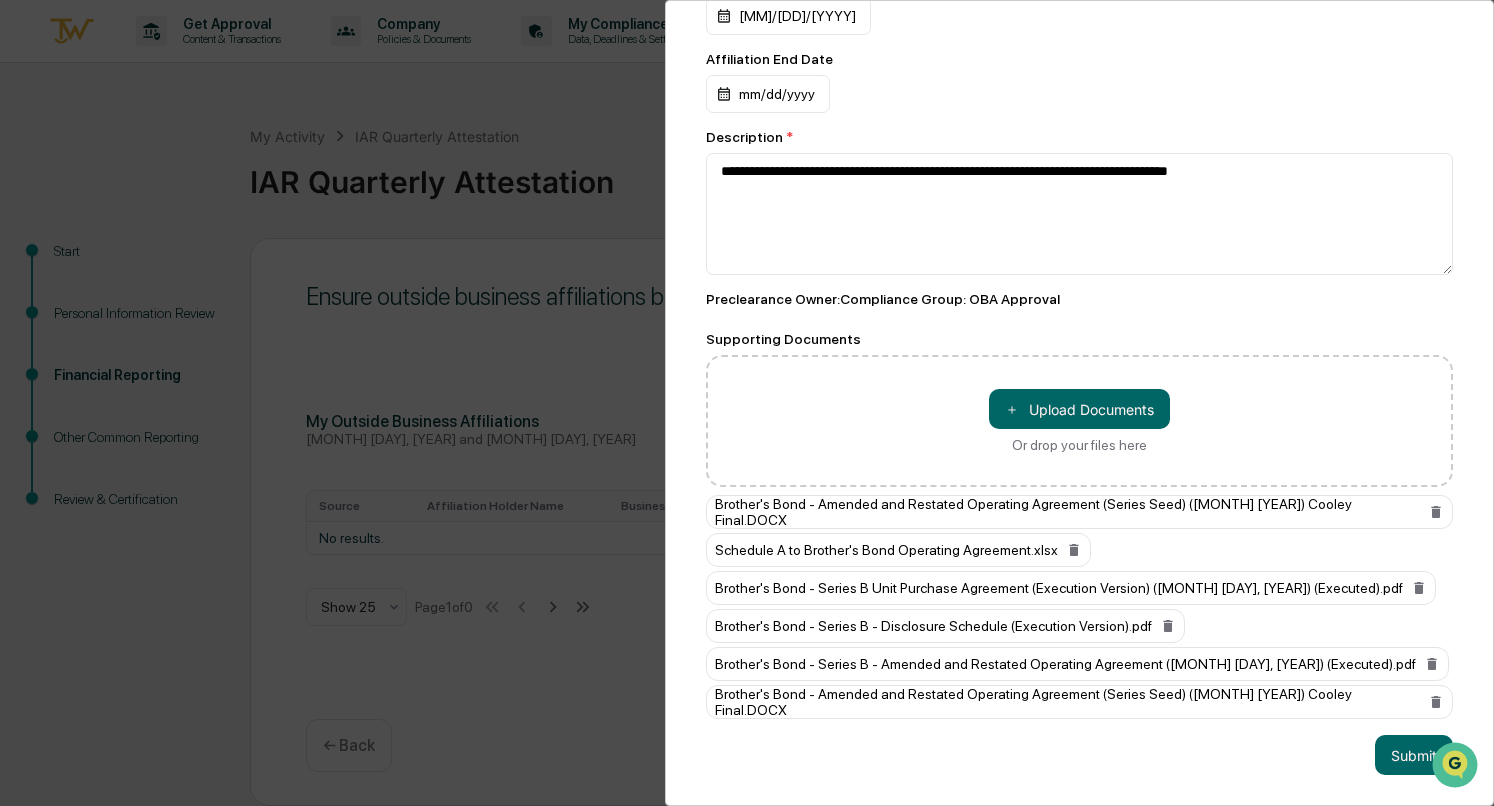 scroll, scrollTop: 262, scrollLeft: 0, axis: vertical 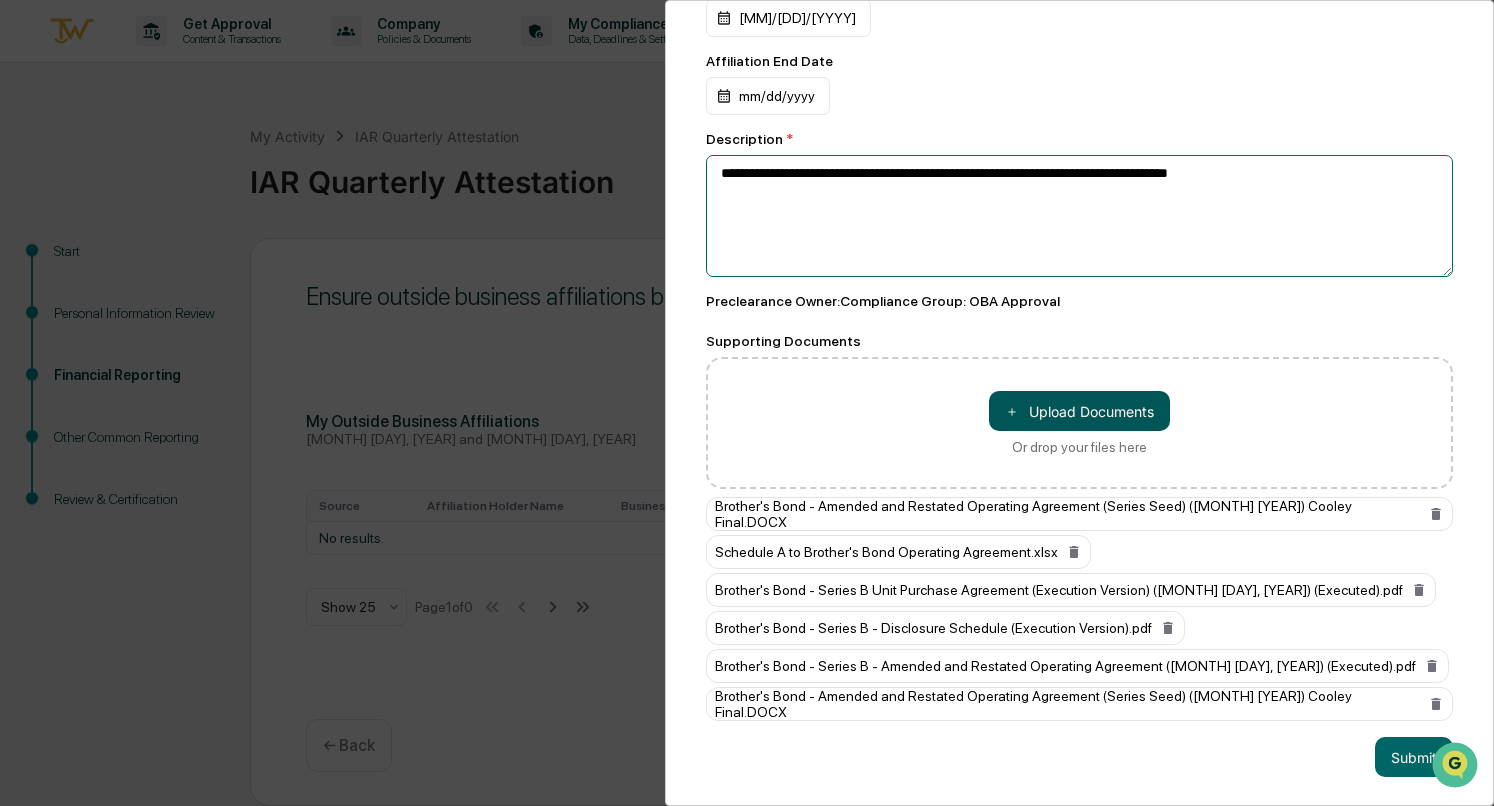 type on "**********" 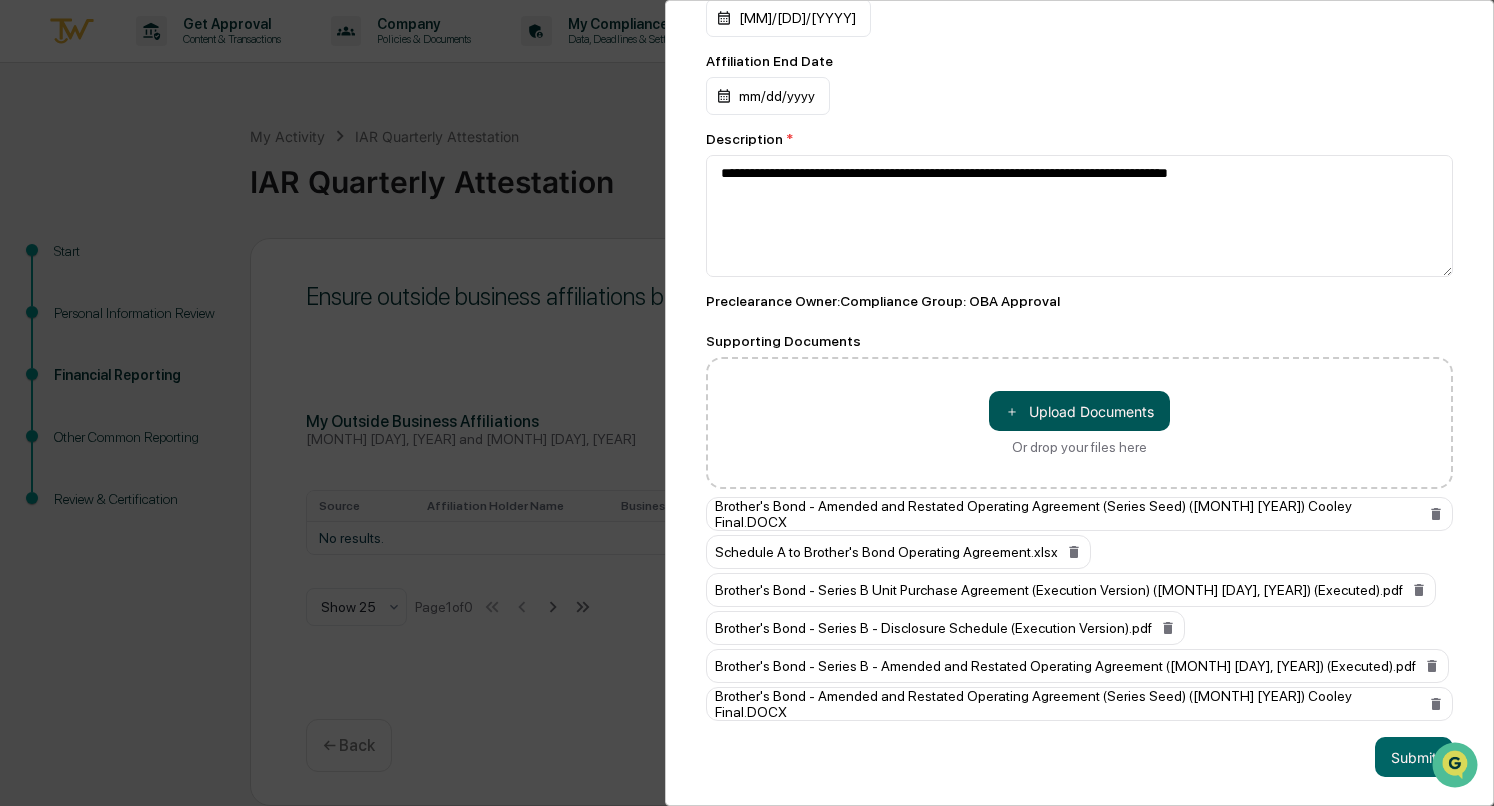 click on "＋ Upload Documents" at bounding box center [1079, 411] 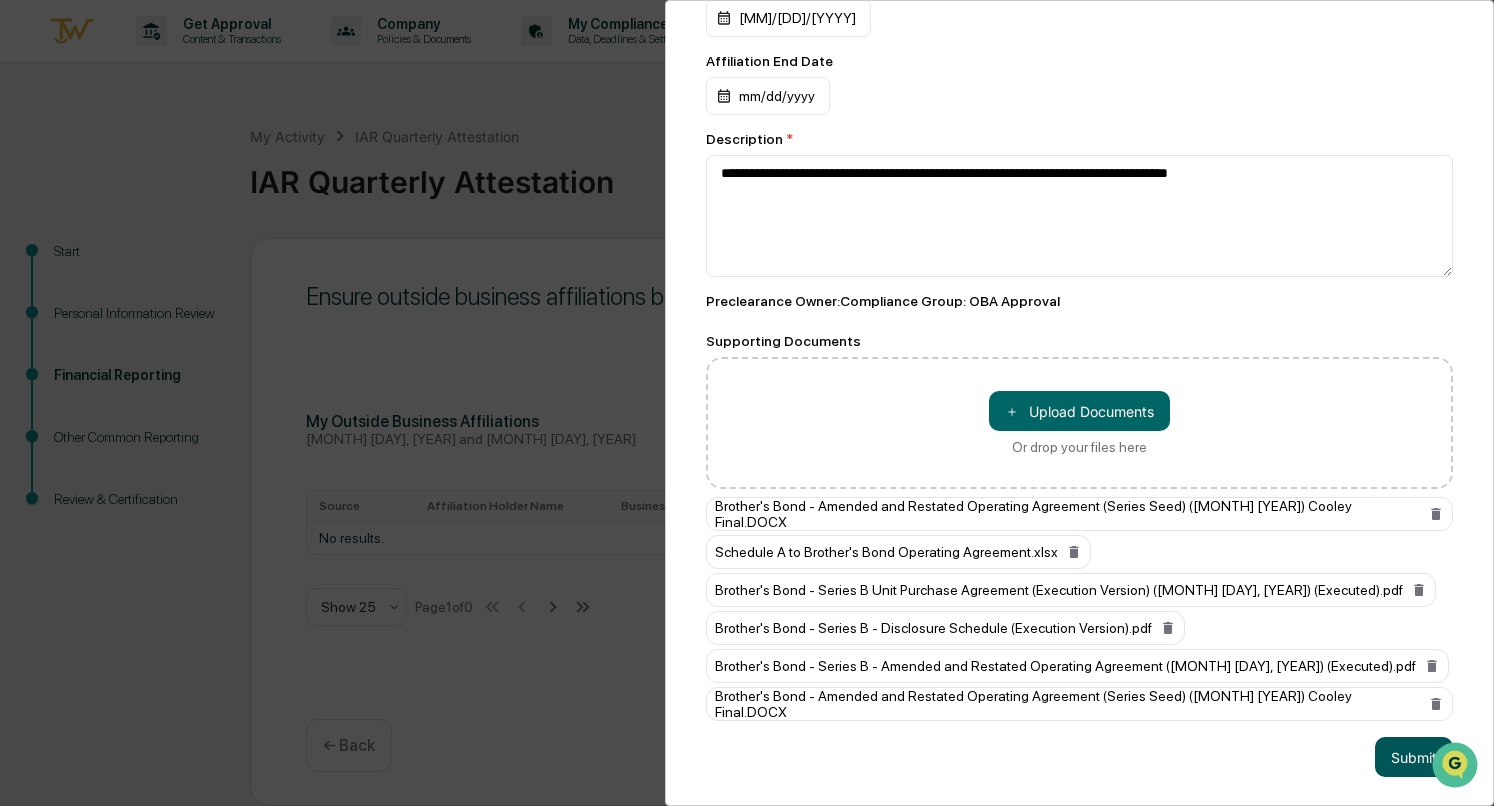 click on "Submit" at bounding box center (1414, 757) 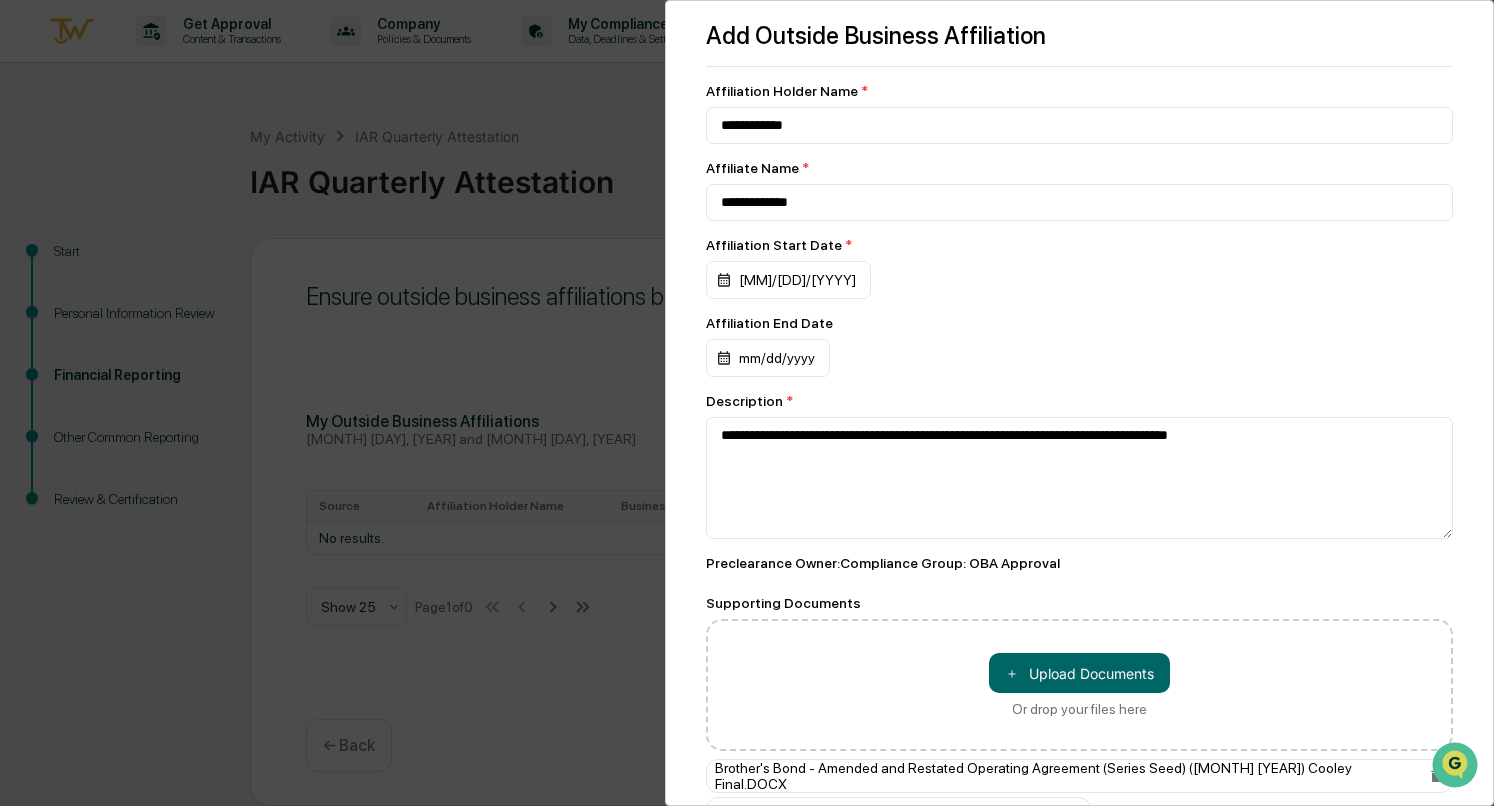 scroll, scrollTop: 0, scrollLeft: 0, axis: both 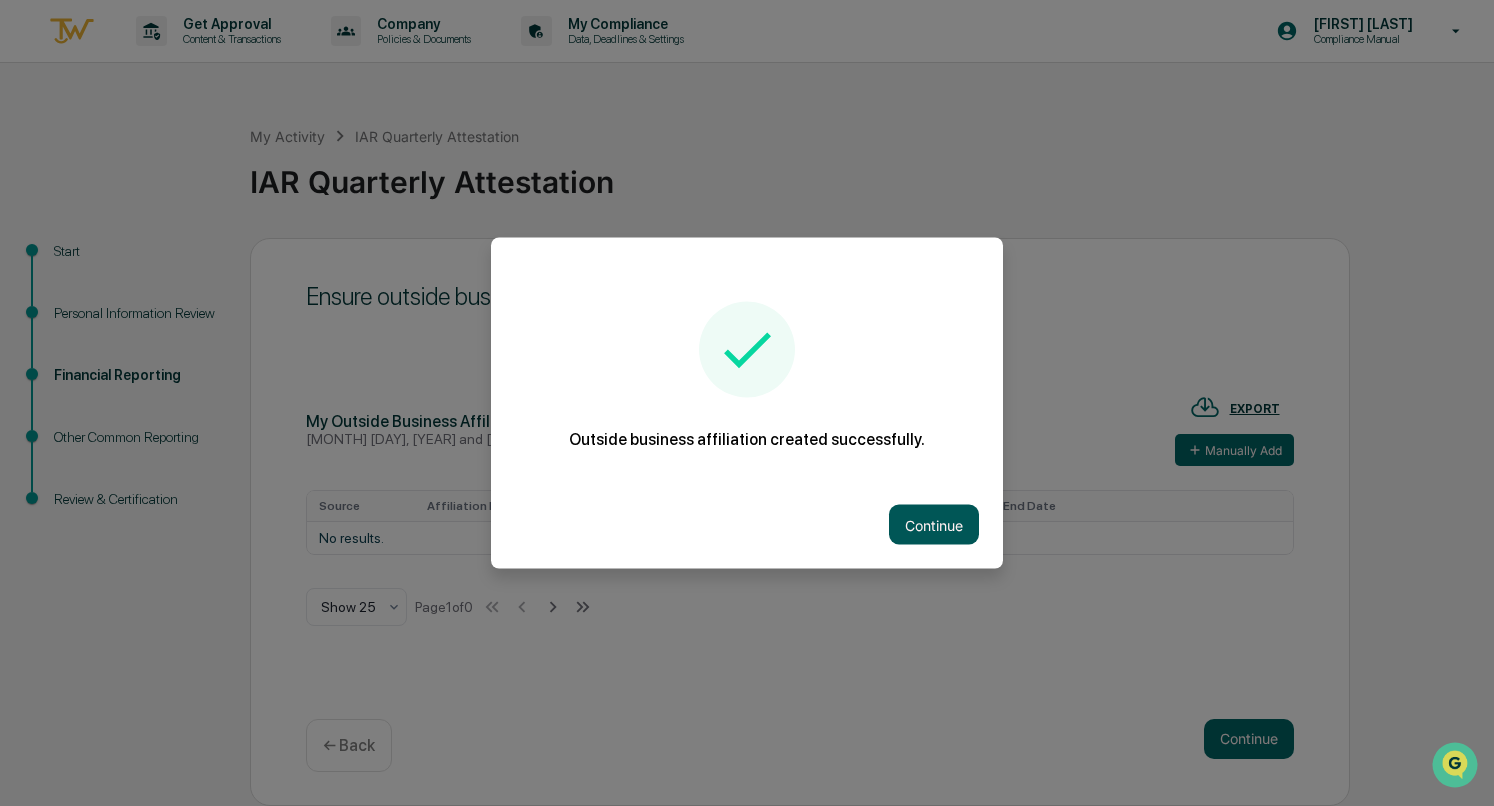 click on "Continue" at bounding box center [934, 525] 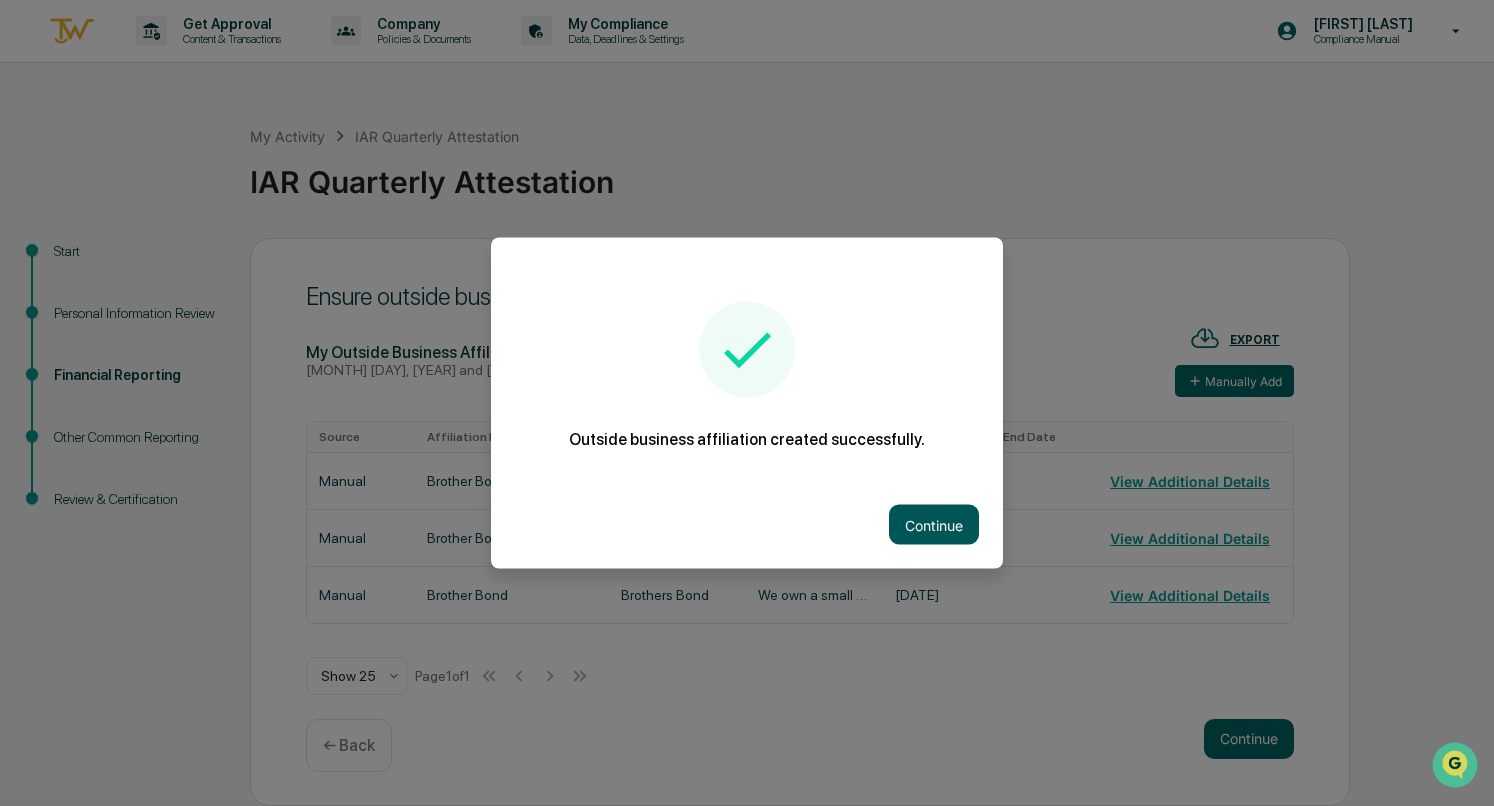 click on "Continue" at bounding box center [934, 525] 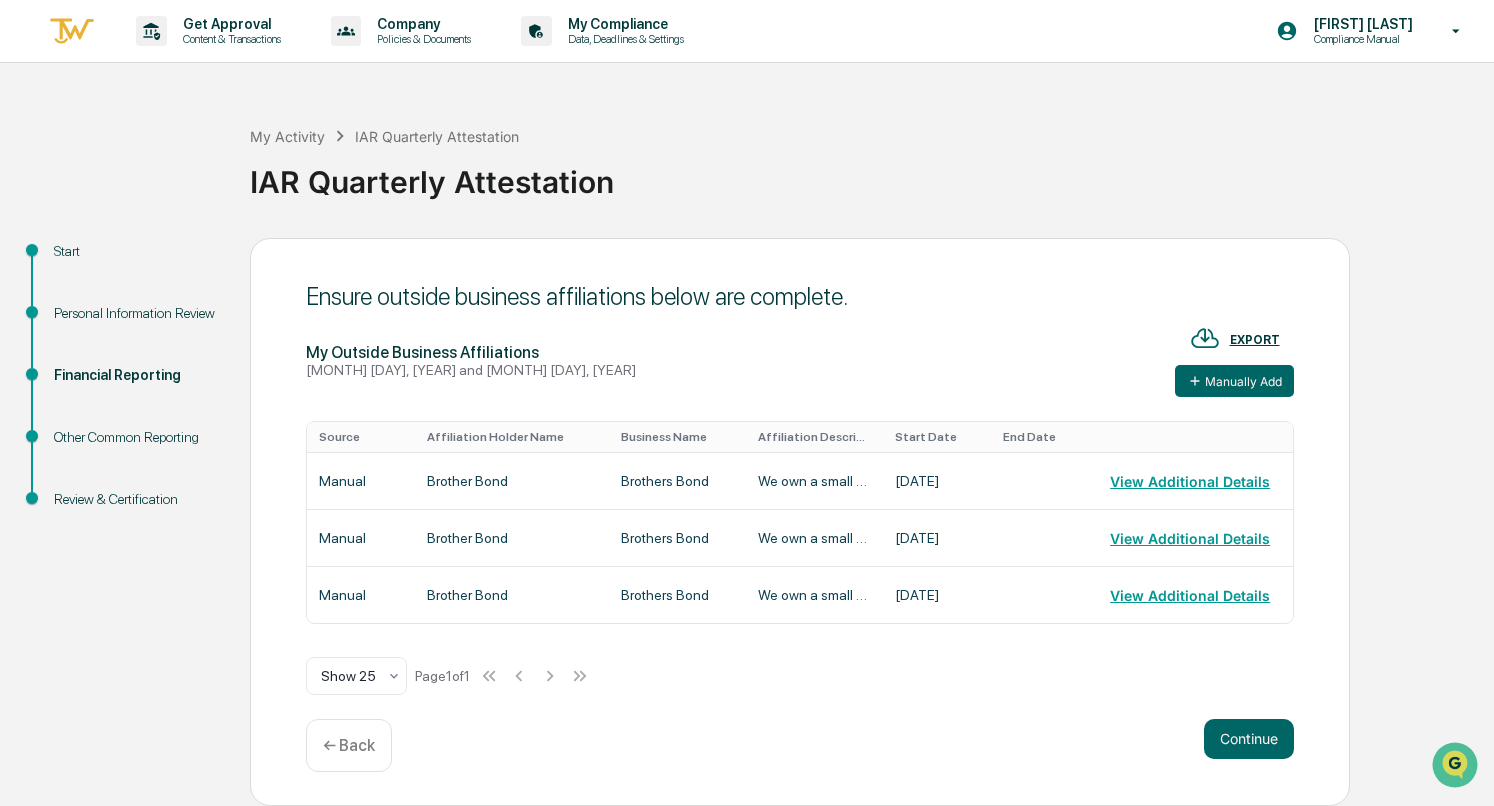 scroll, scrollTop: 0, scrollLeft: 0, axis: both 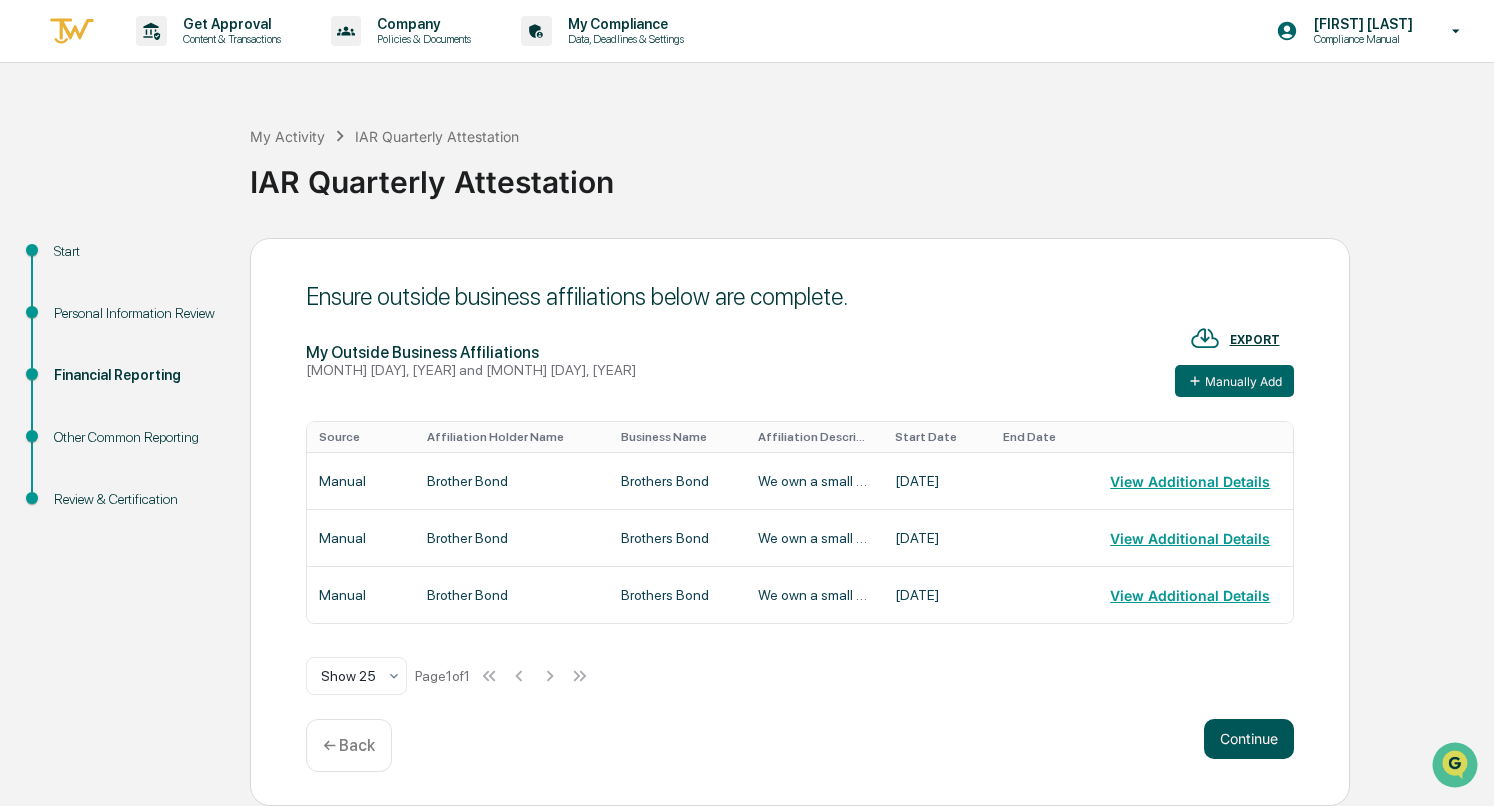 click on "Continue" at bounding box center [1249, 739] 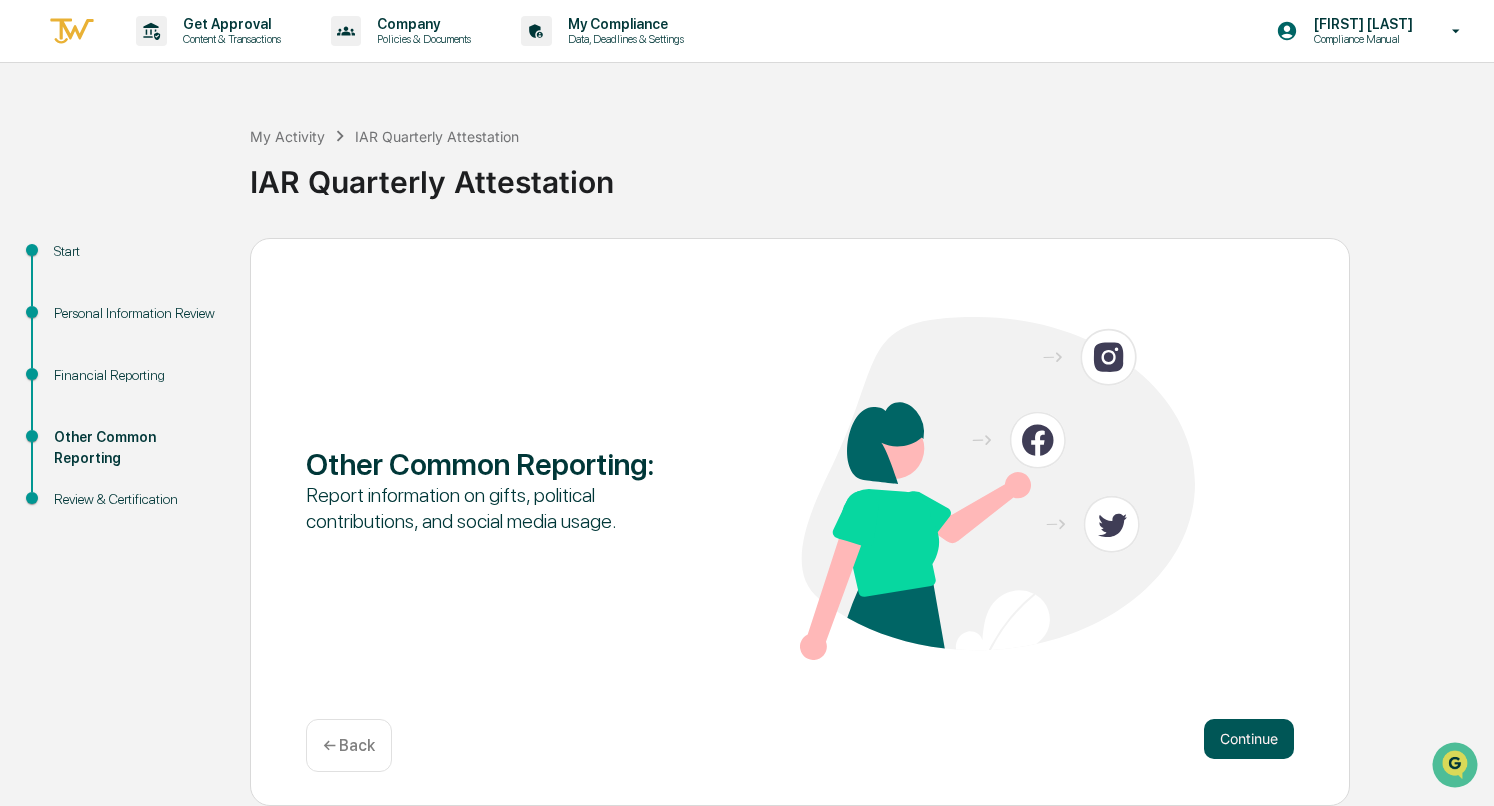 click on "Continue" at bounding box center (1249, 739) 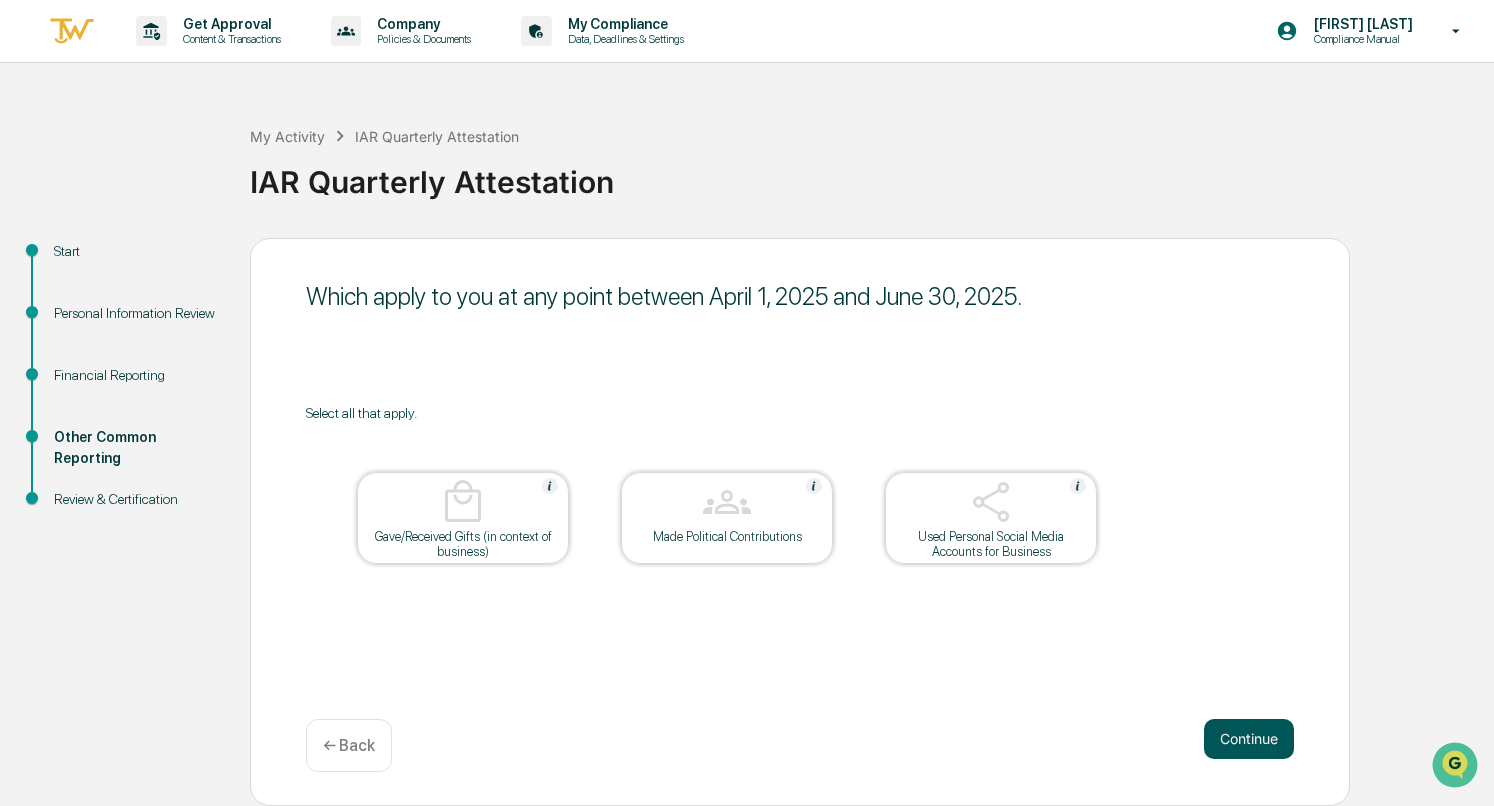 click on "Continue" at bounding box center (1249, 739) 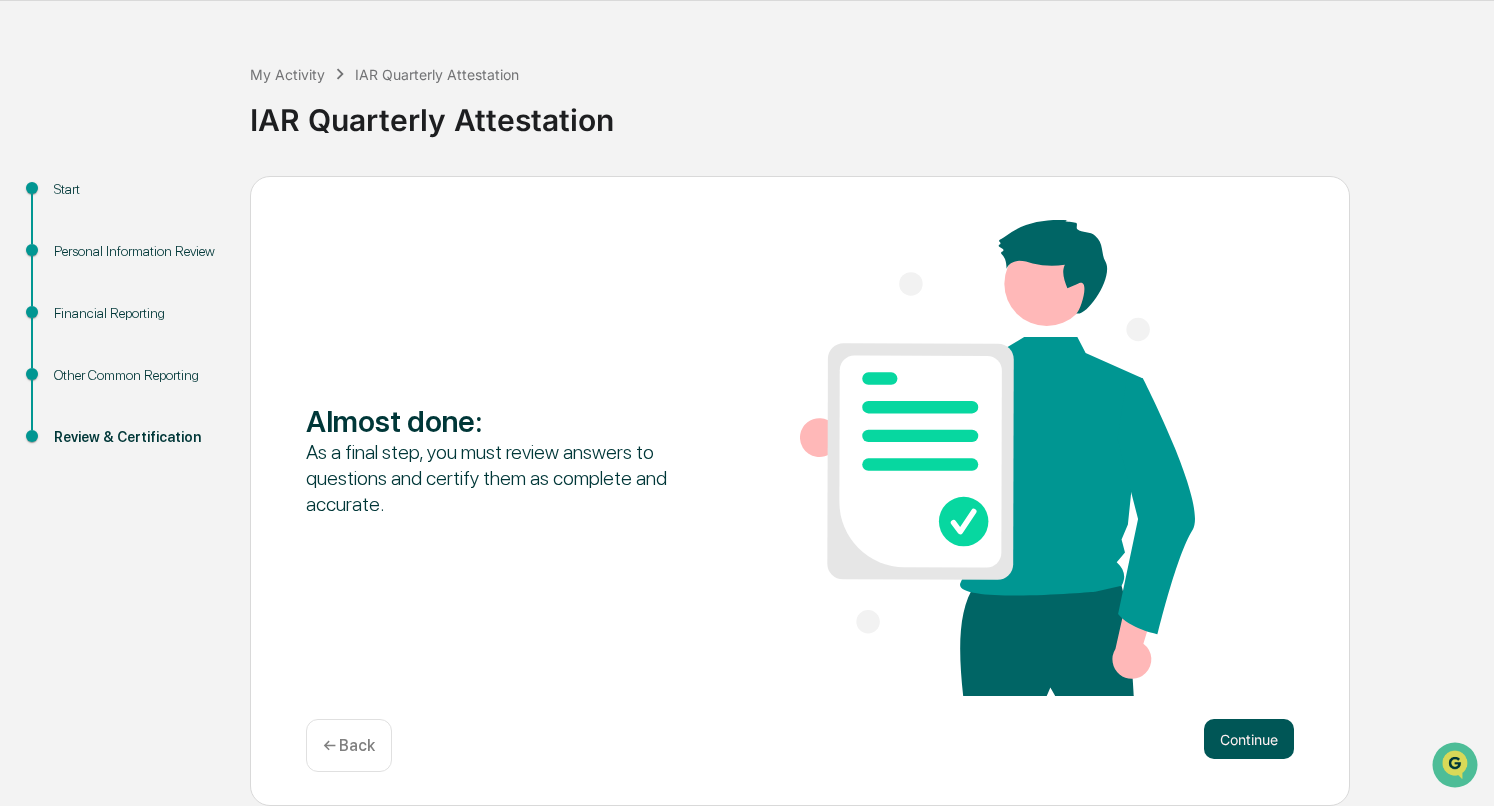 scroll, scrollTop: 63, scrollLeft: 0, axis: vertical 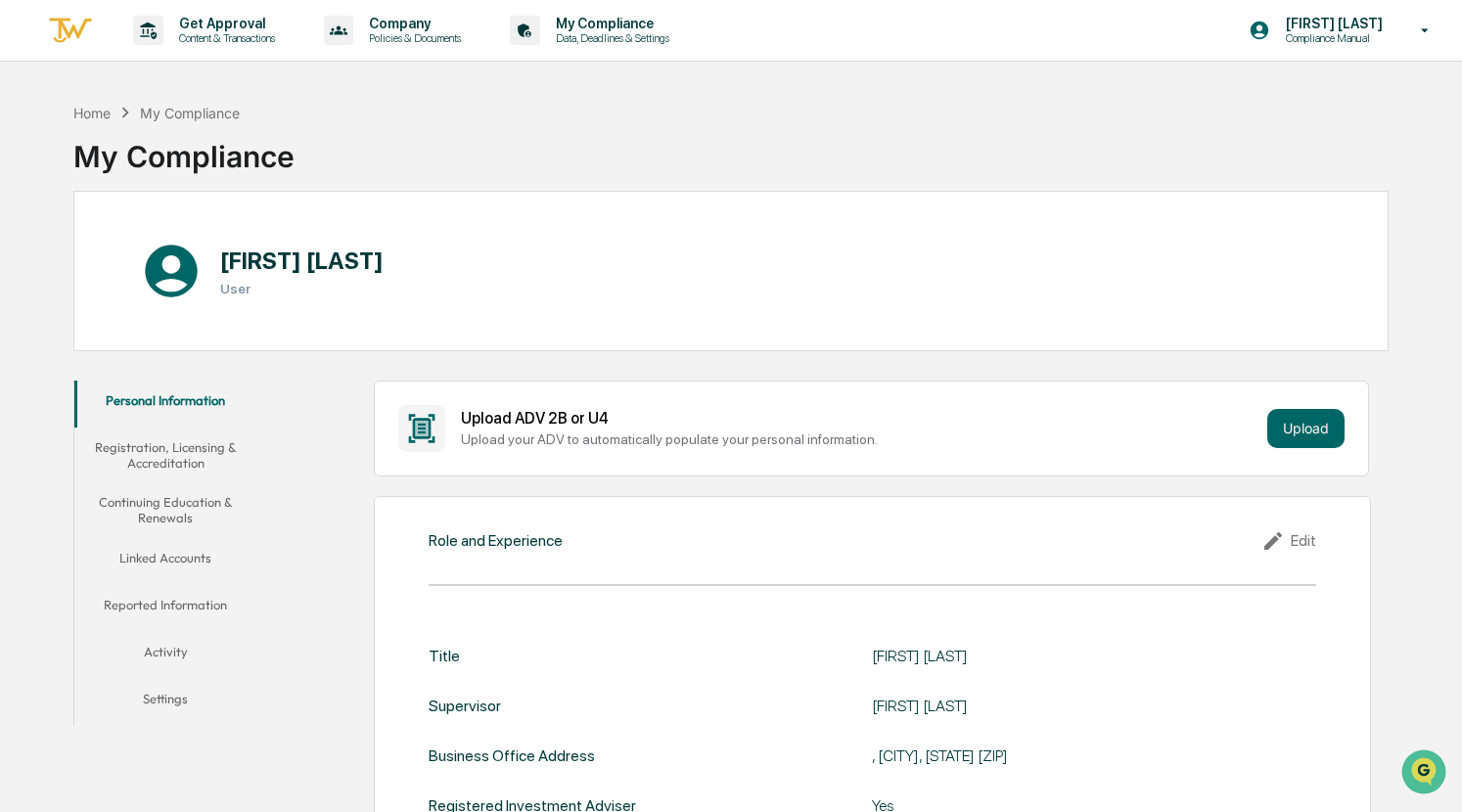 click on "Edit" at bounding box center (1289, 541) 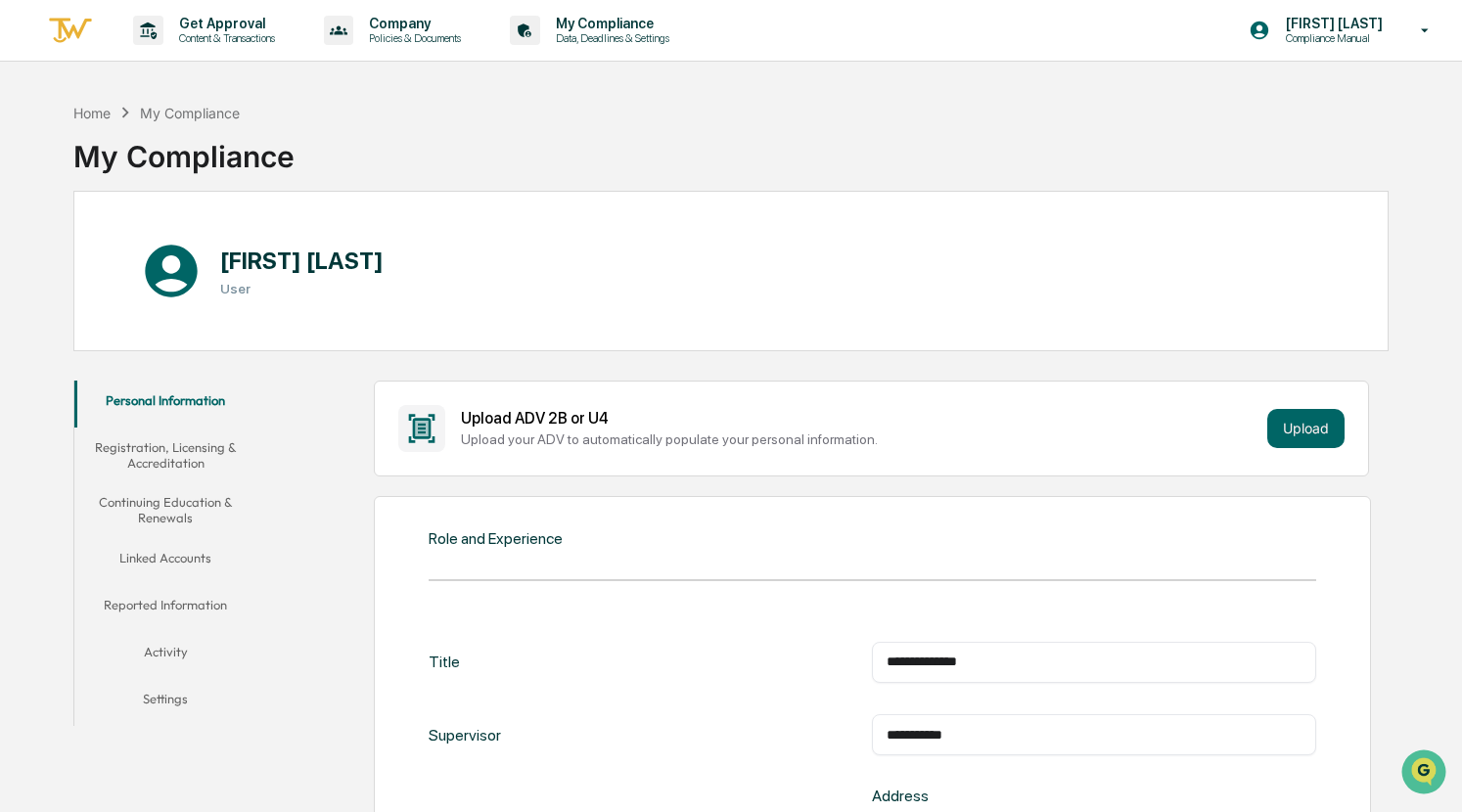 drag, startPoint x: 996, startPoint y: 737, endPoint x: 785, endPoint y: 725, distance: 211.34096 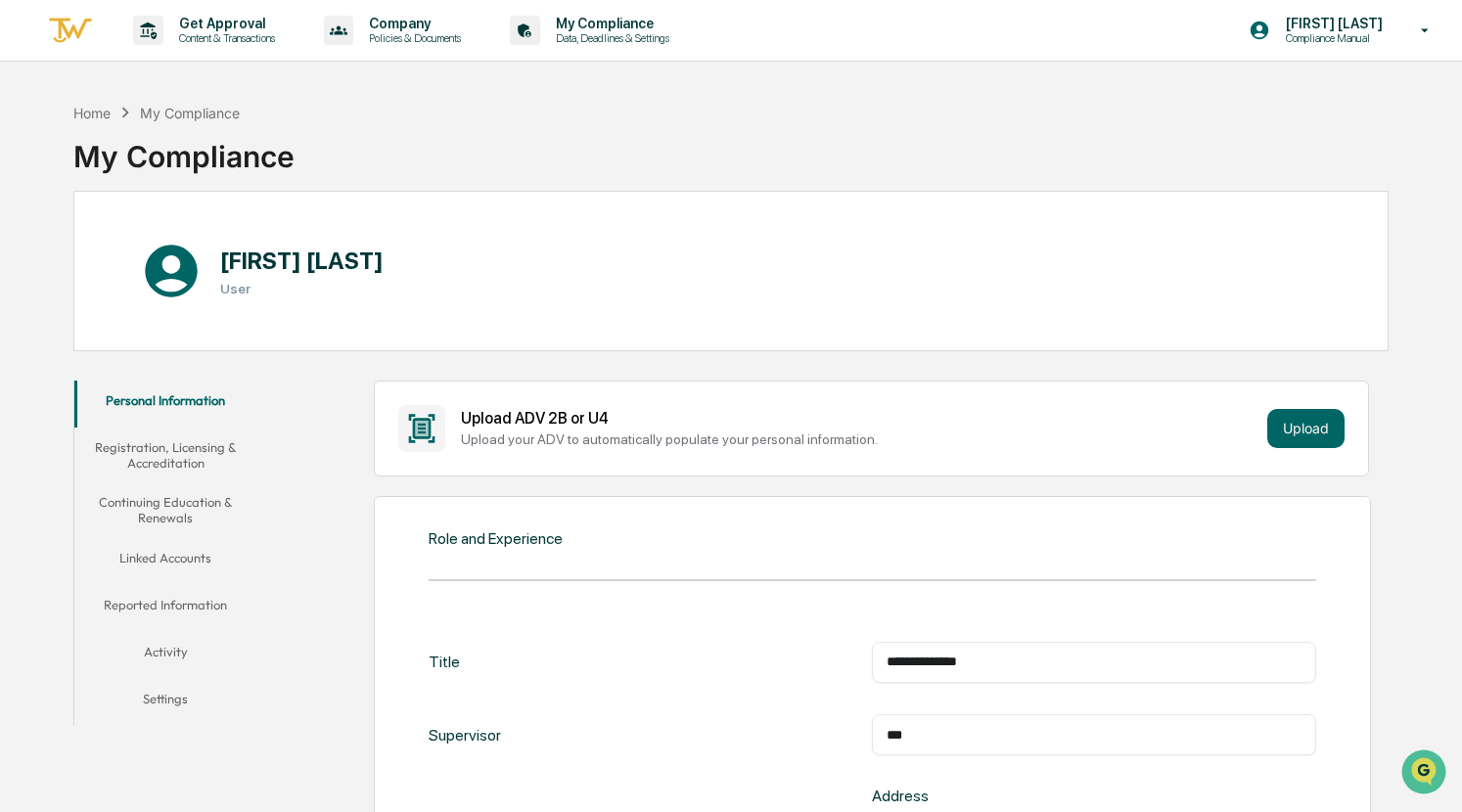 type on "***" 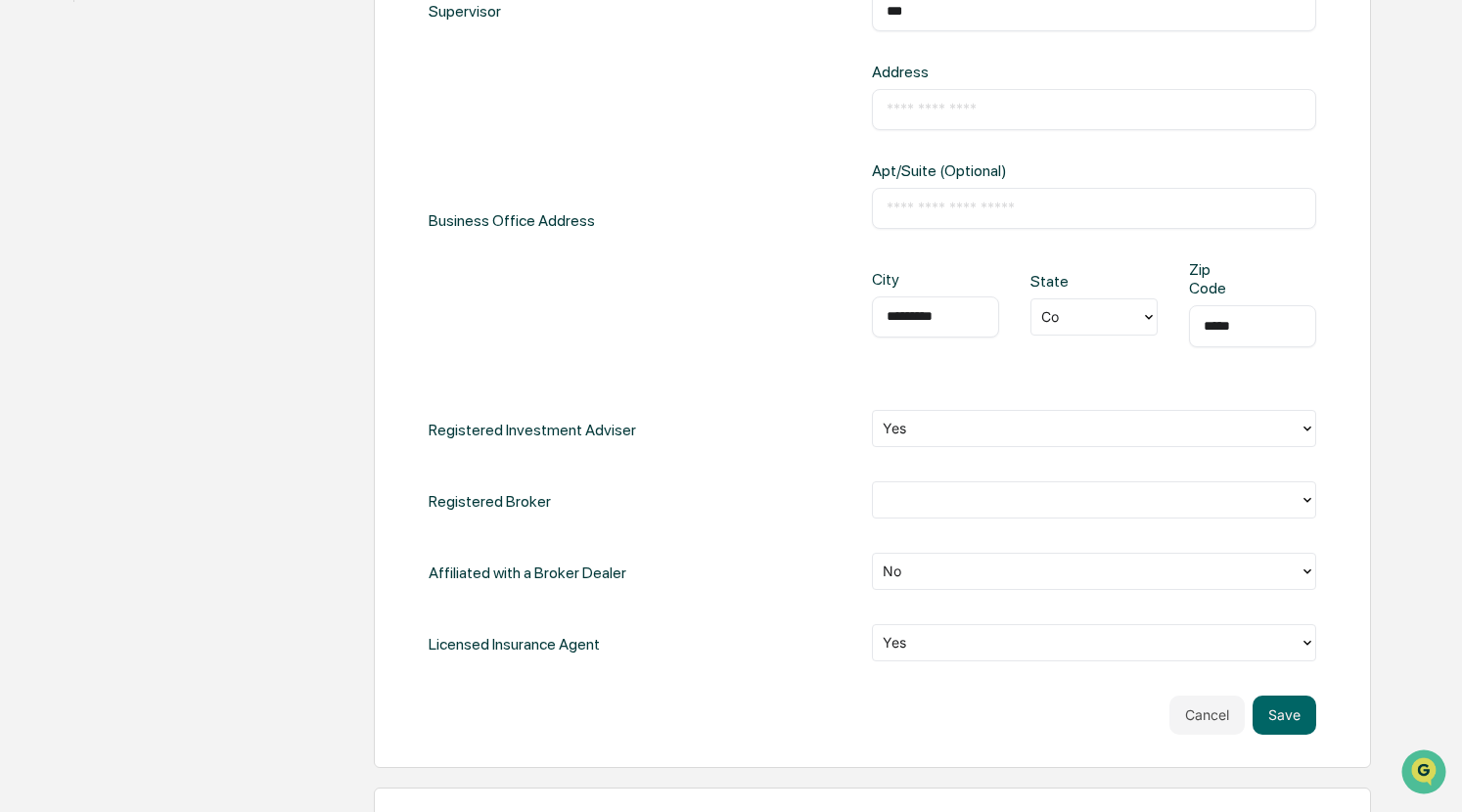 scroll, scrollTop: 728, scrollLeft: 0, axis: vertical 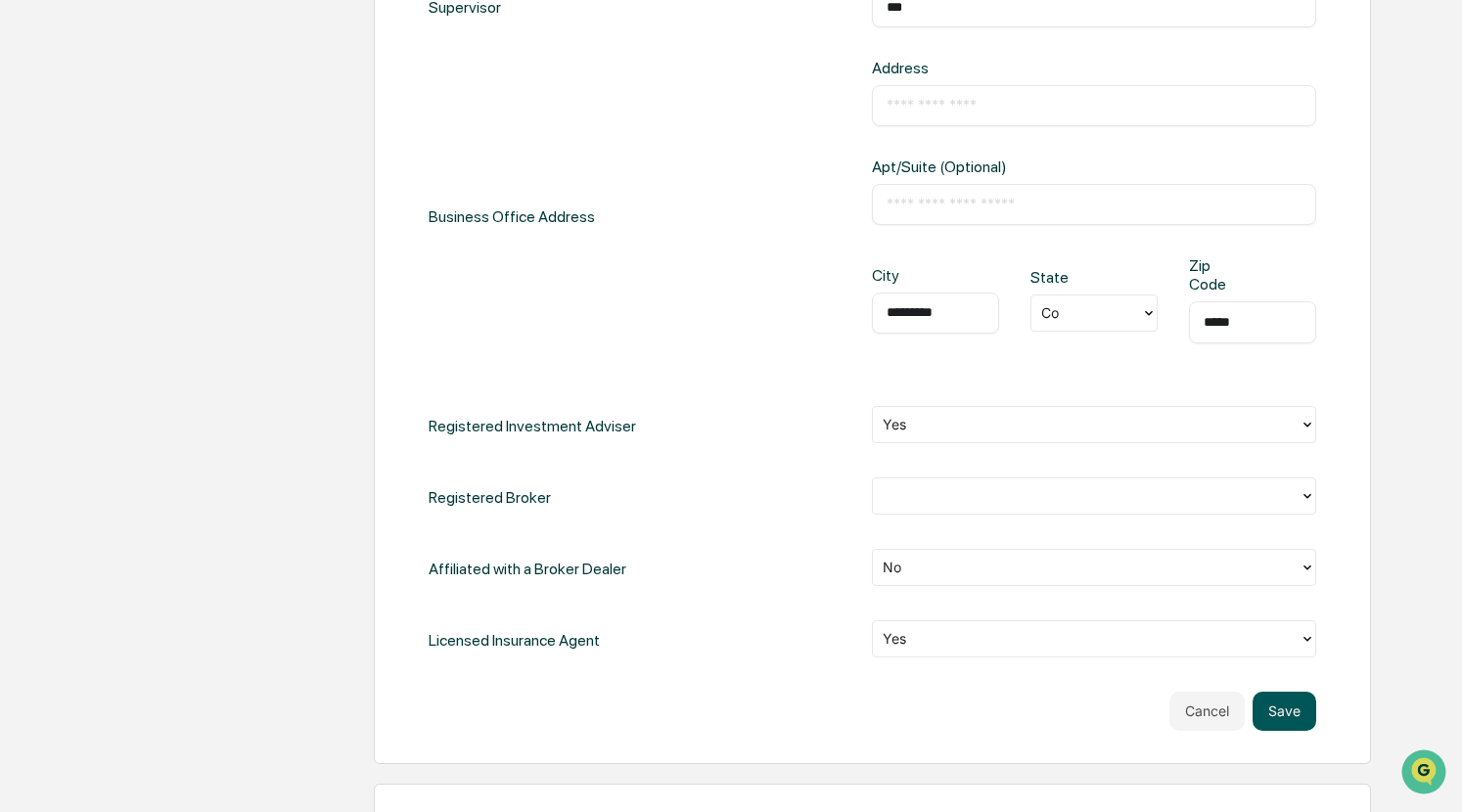 click on "Save" at bounding box center [1284, 711] 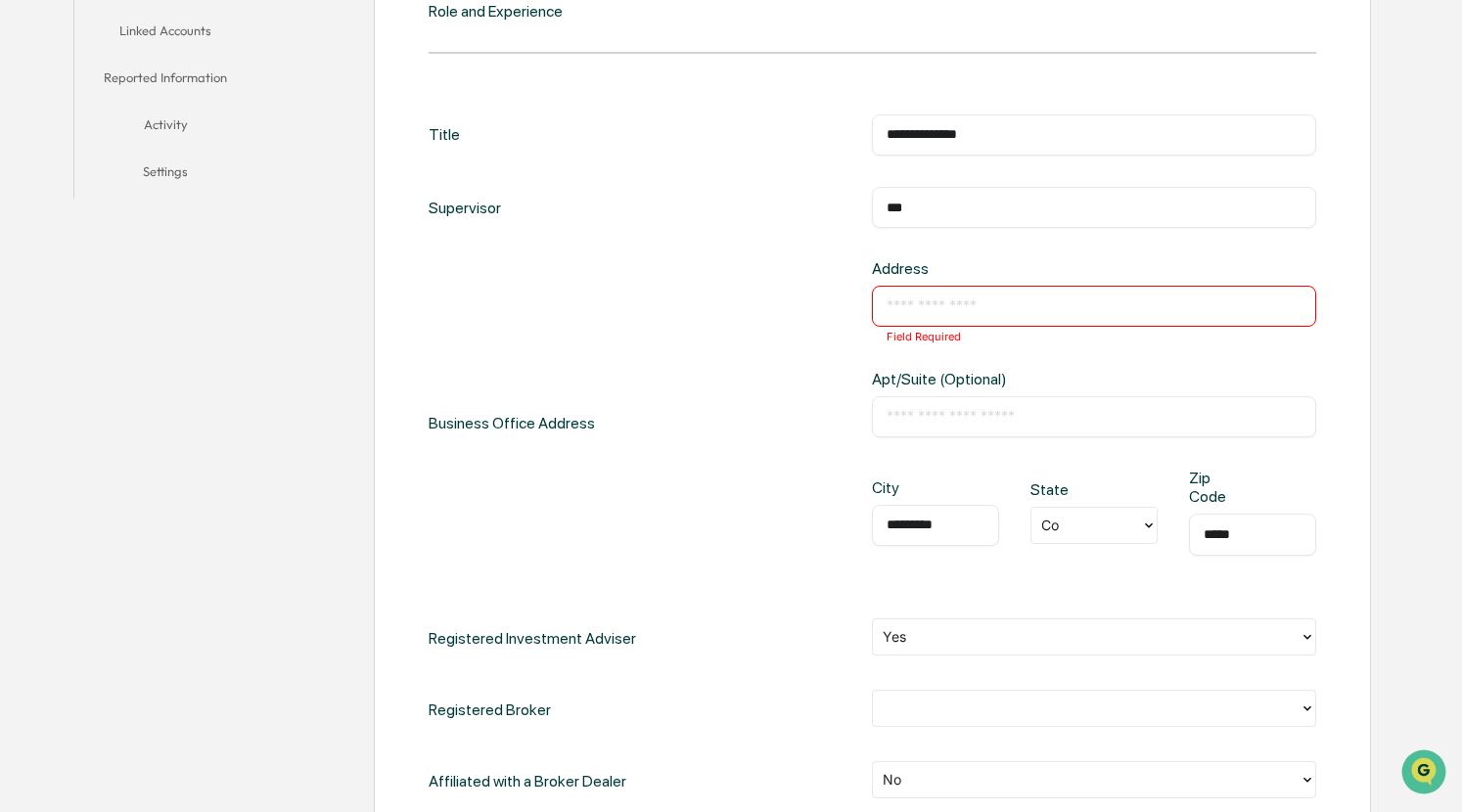 scroll, scrollTop: 525, scrollLeft: 0, axis: vertical 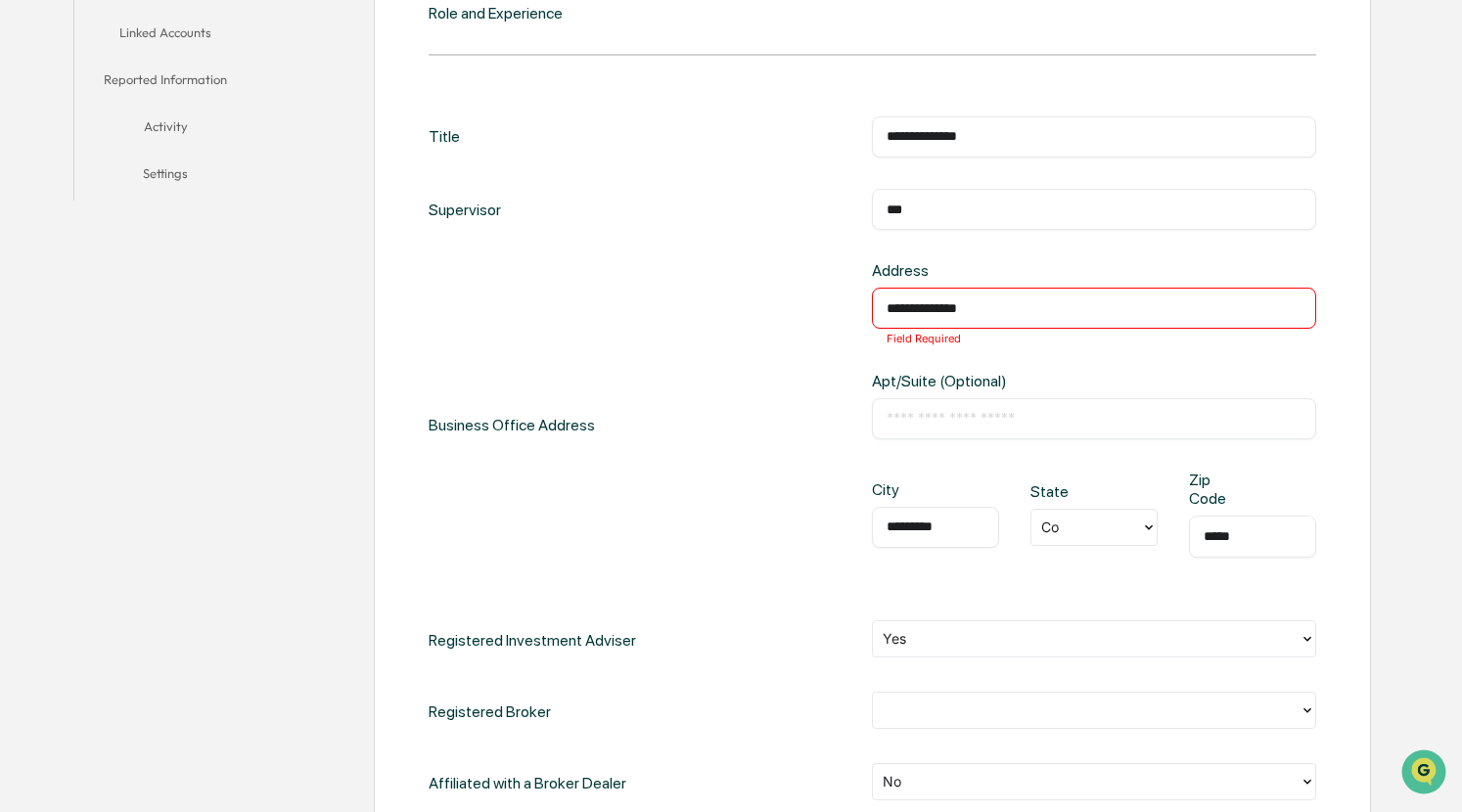 type on "**********" 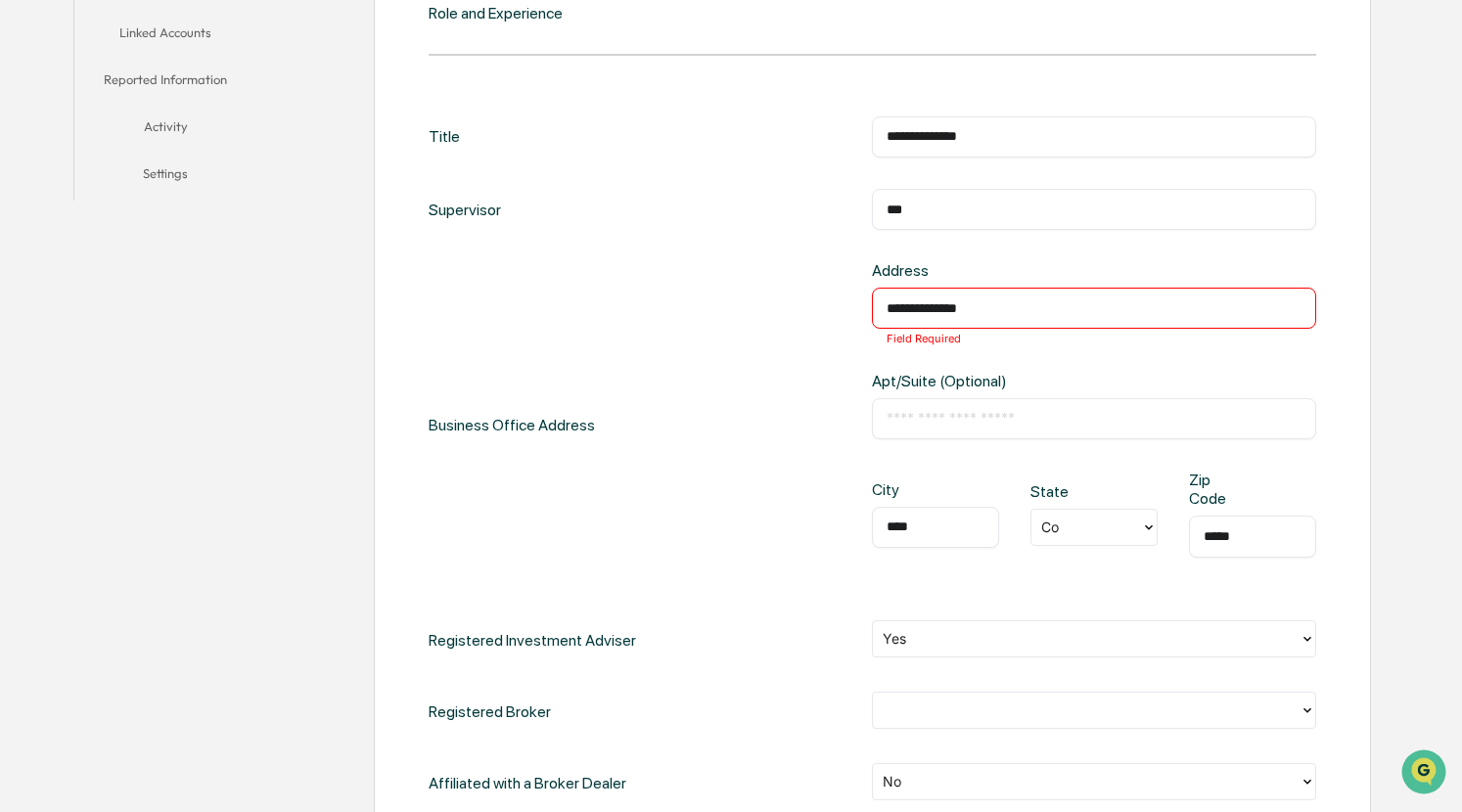 type on "****" 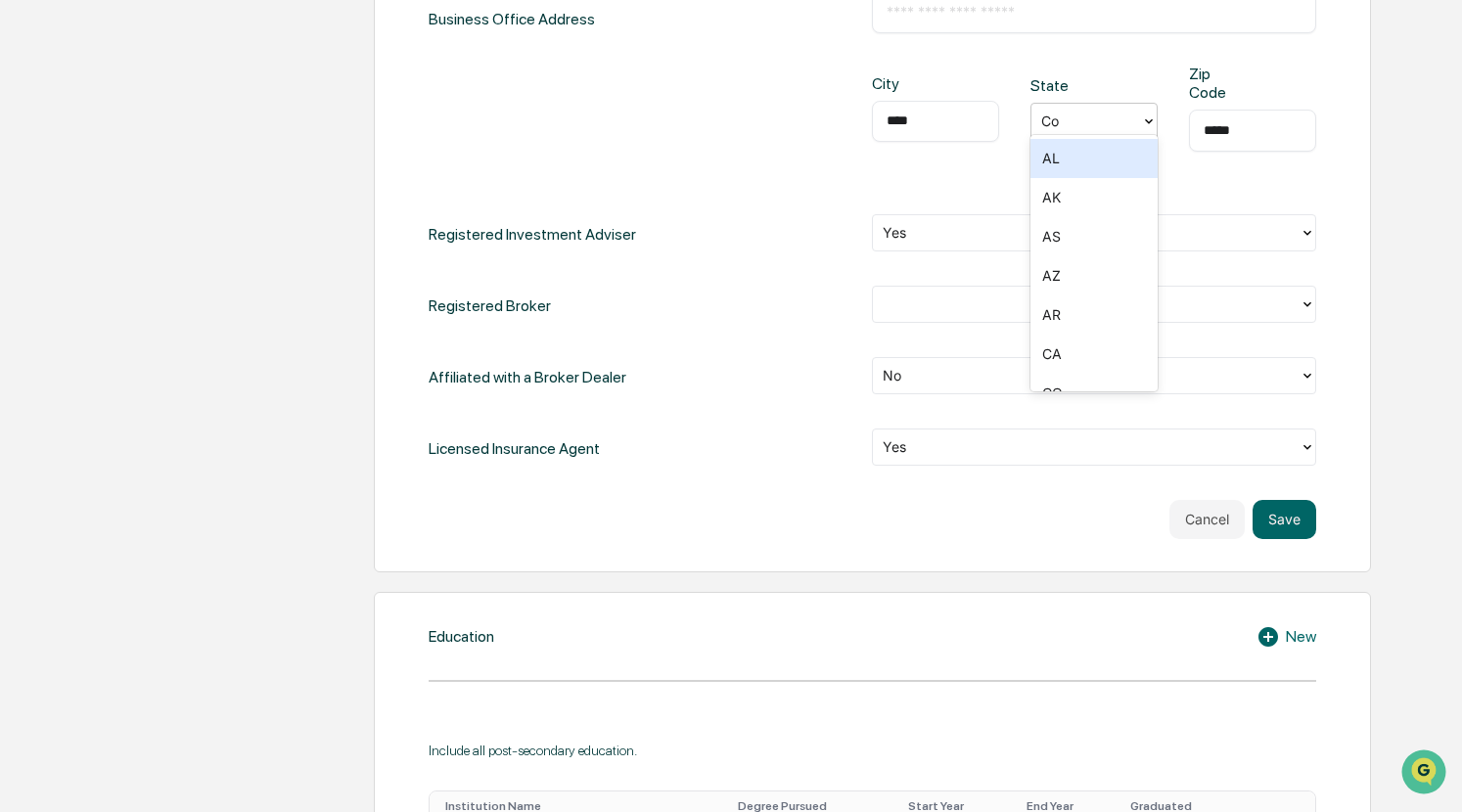 scroll, scrollTop: 931, scrollLeft: 0, axis: vertical 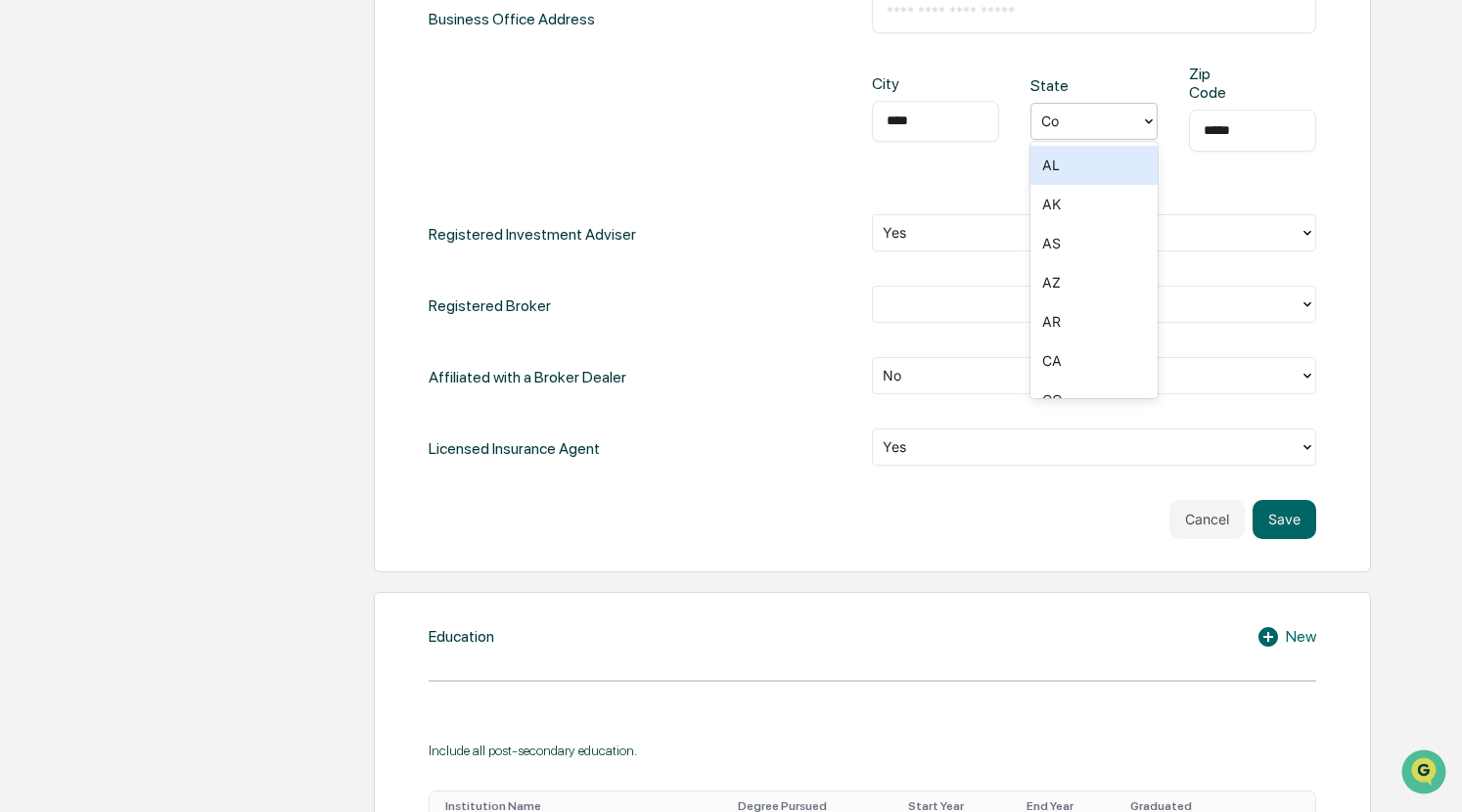 type on "*" 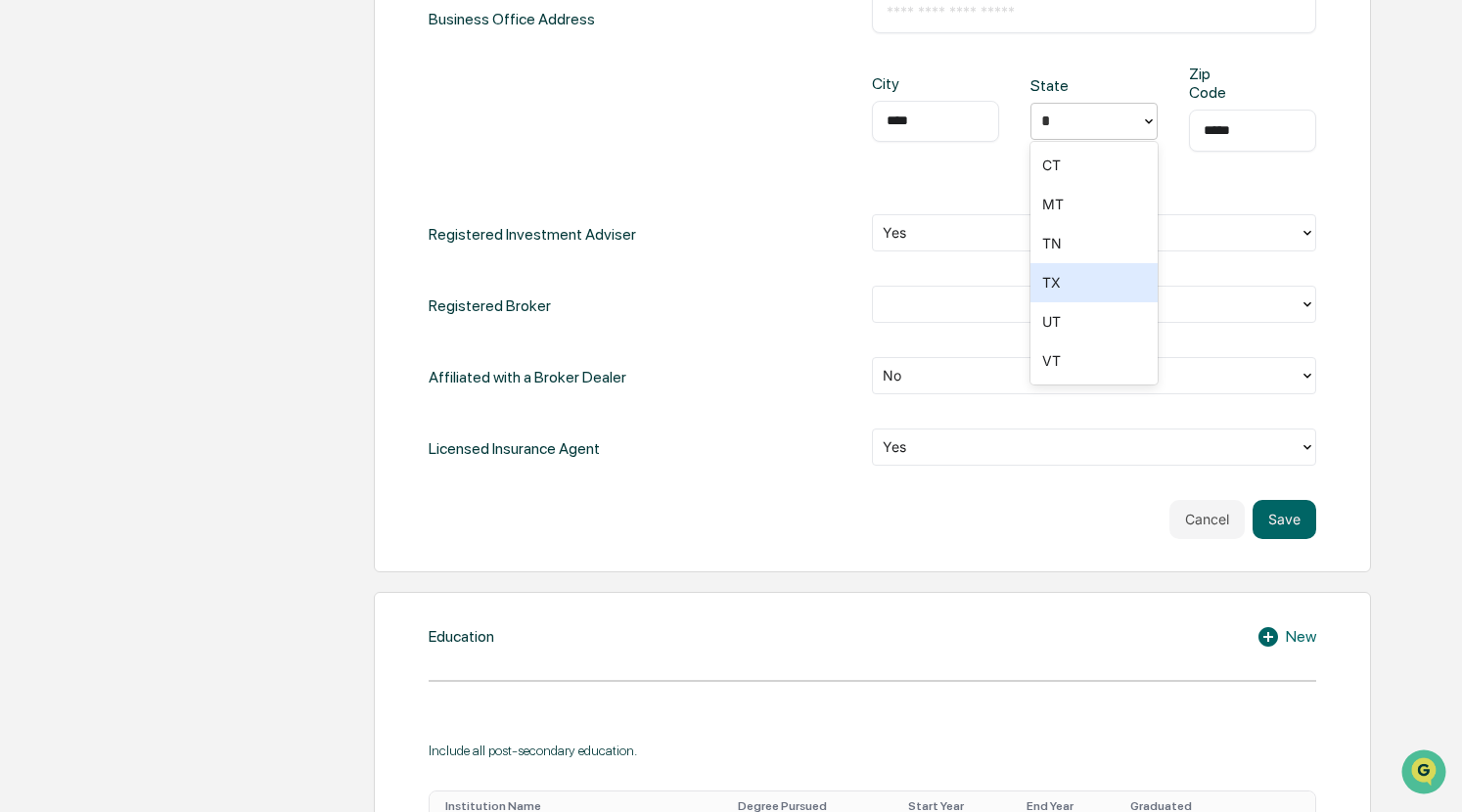 click on "TX" at bounding box center (1094, 283) 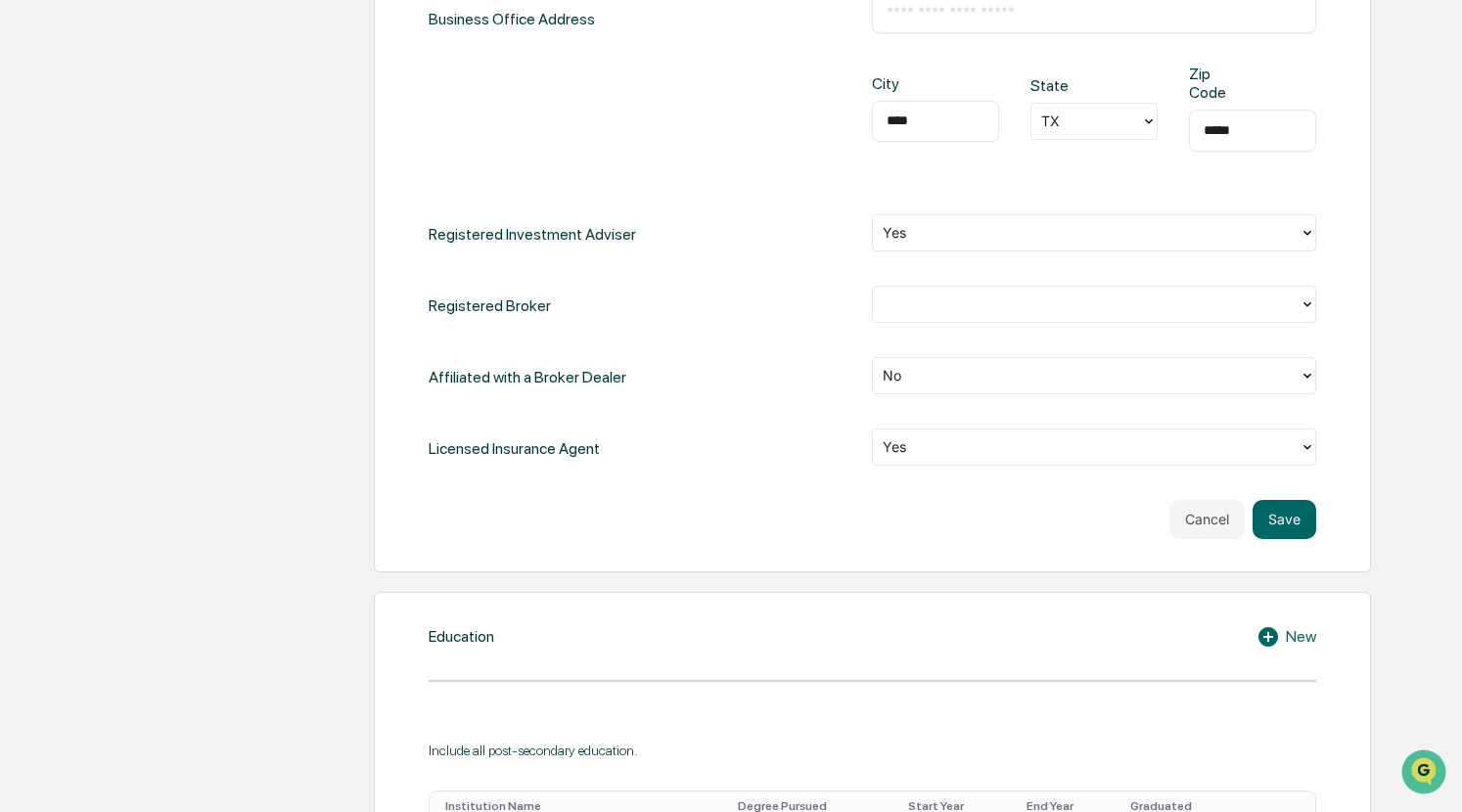 drag, startPoint x: 1262, startPoint y: 127, endPoint x: 1161, endPoint y: 136, distance: 101.400197 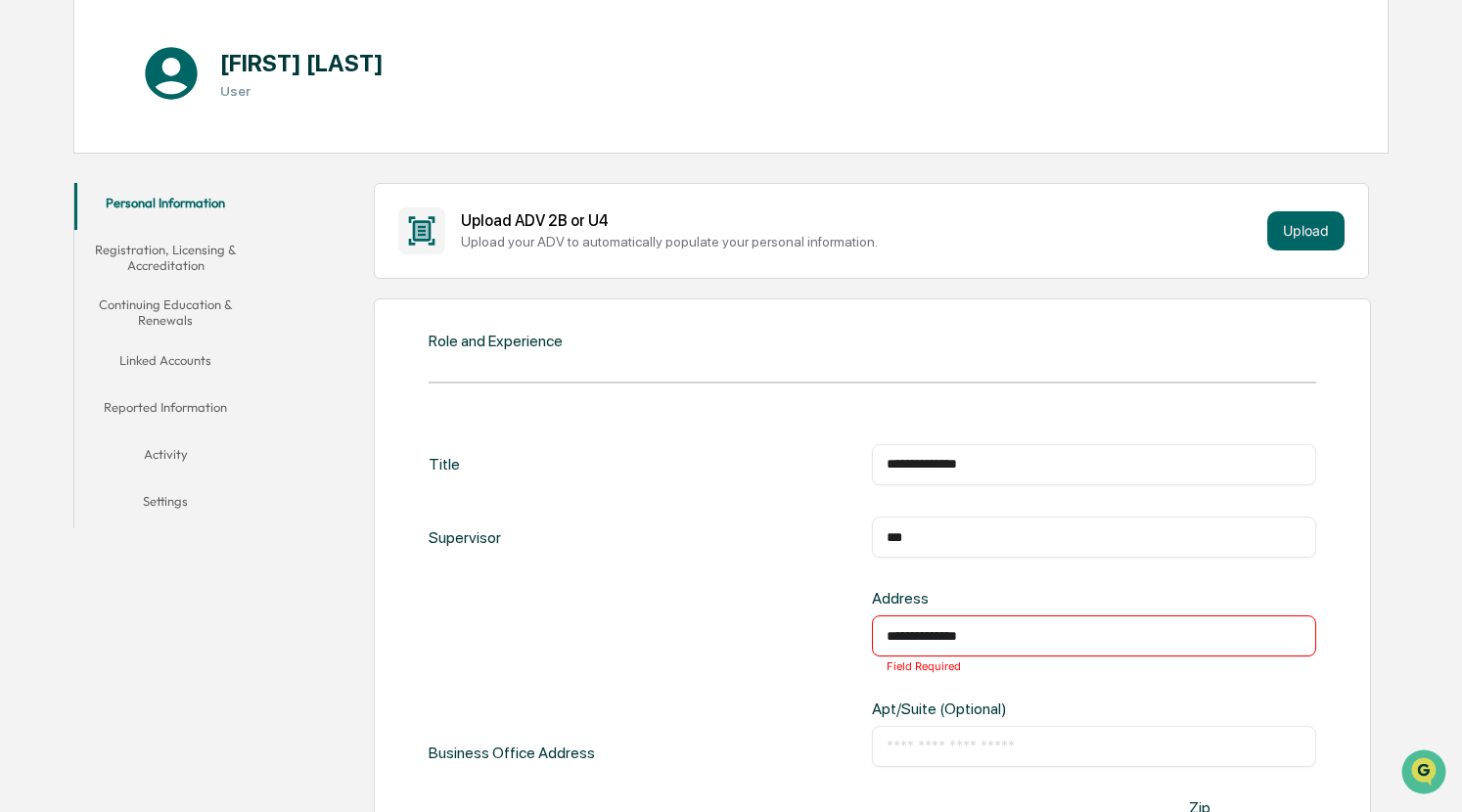 scroll, scrollTop: 180, scrollLeft: 0, axis: vertical 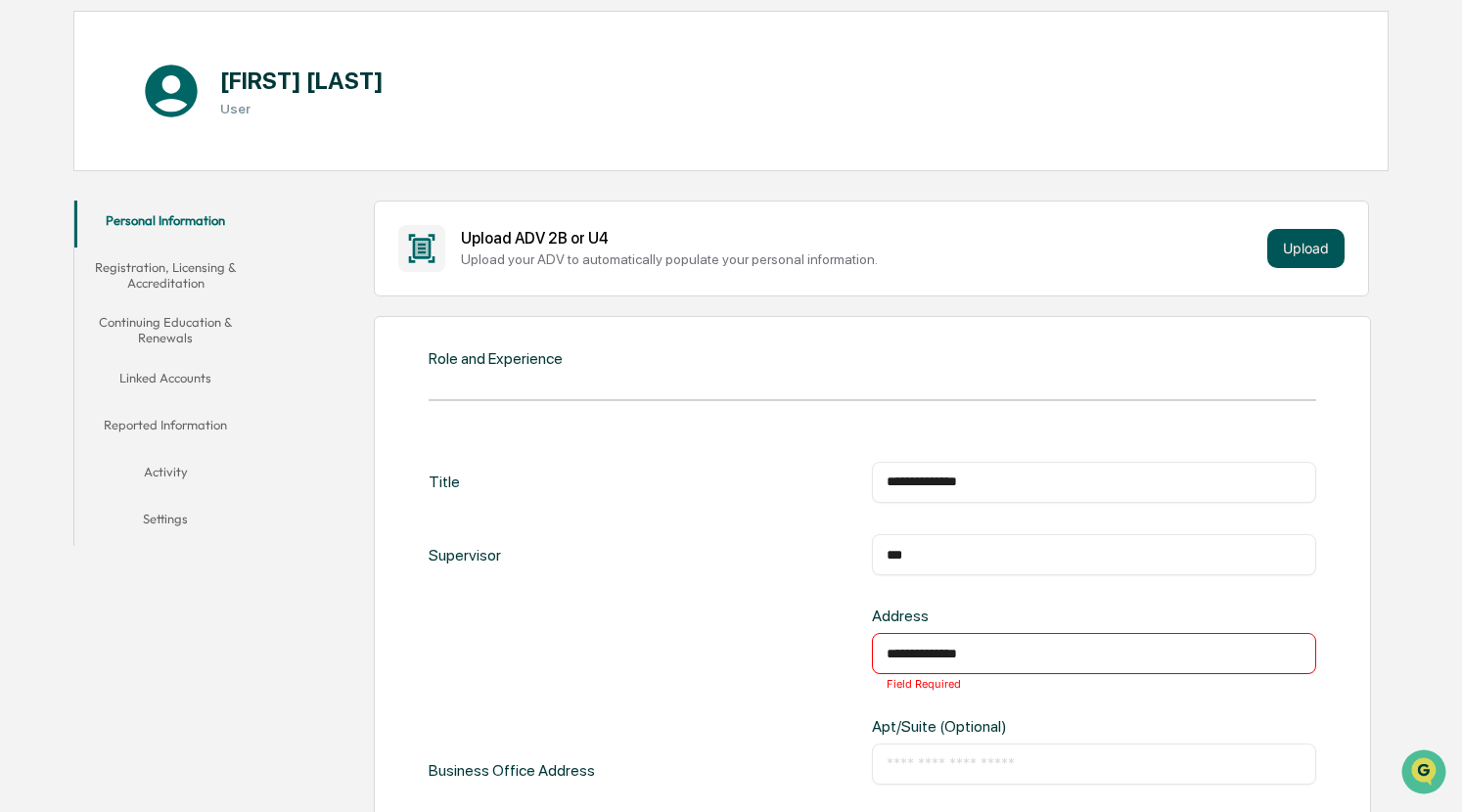 type on "*****" 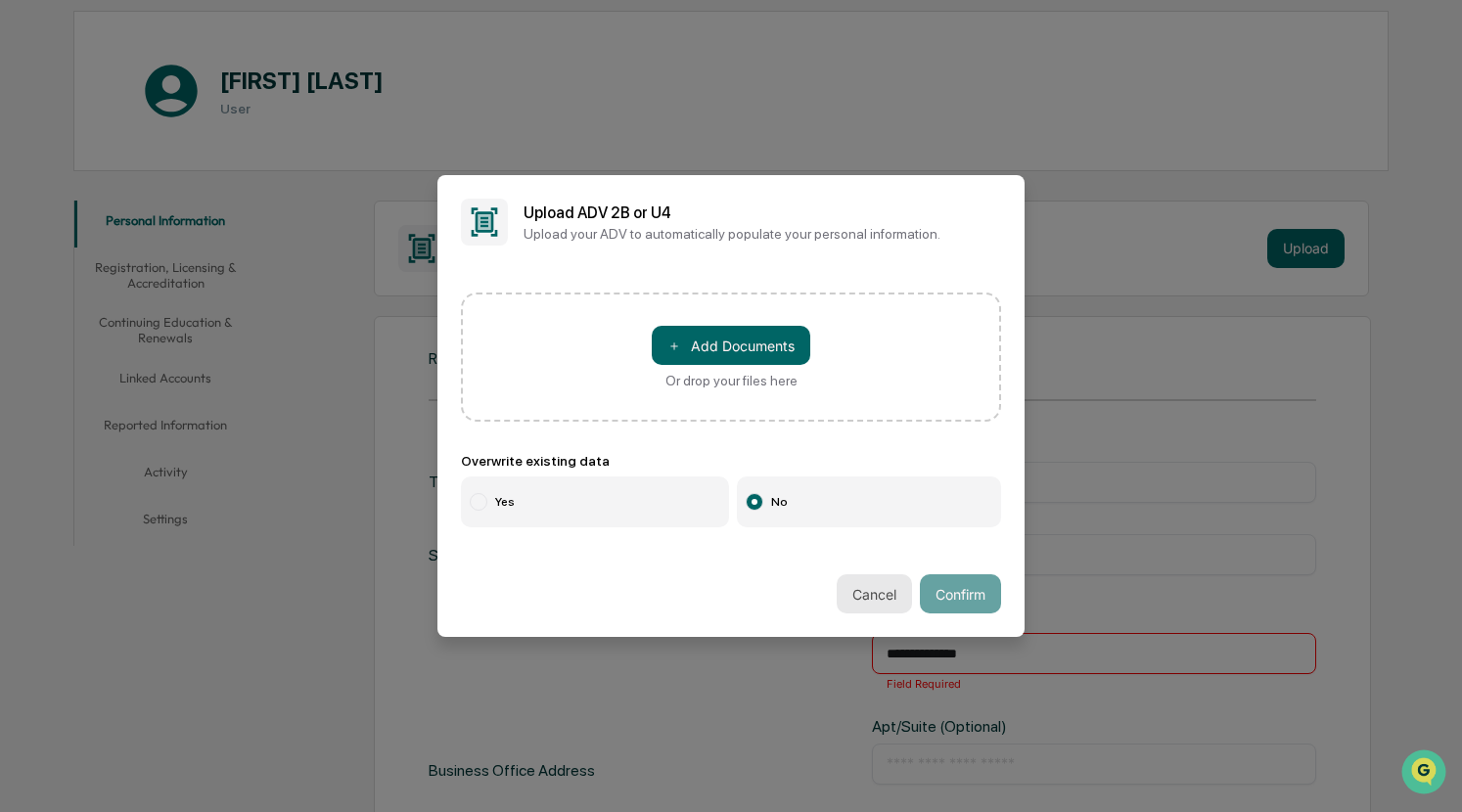 click on "Cancel" at bounding box center [874, 594] 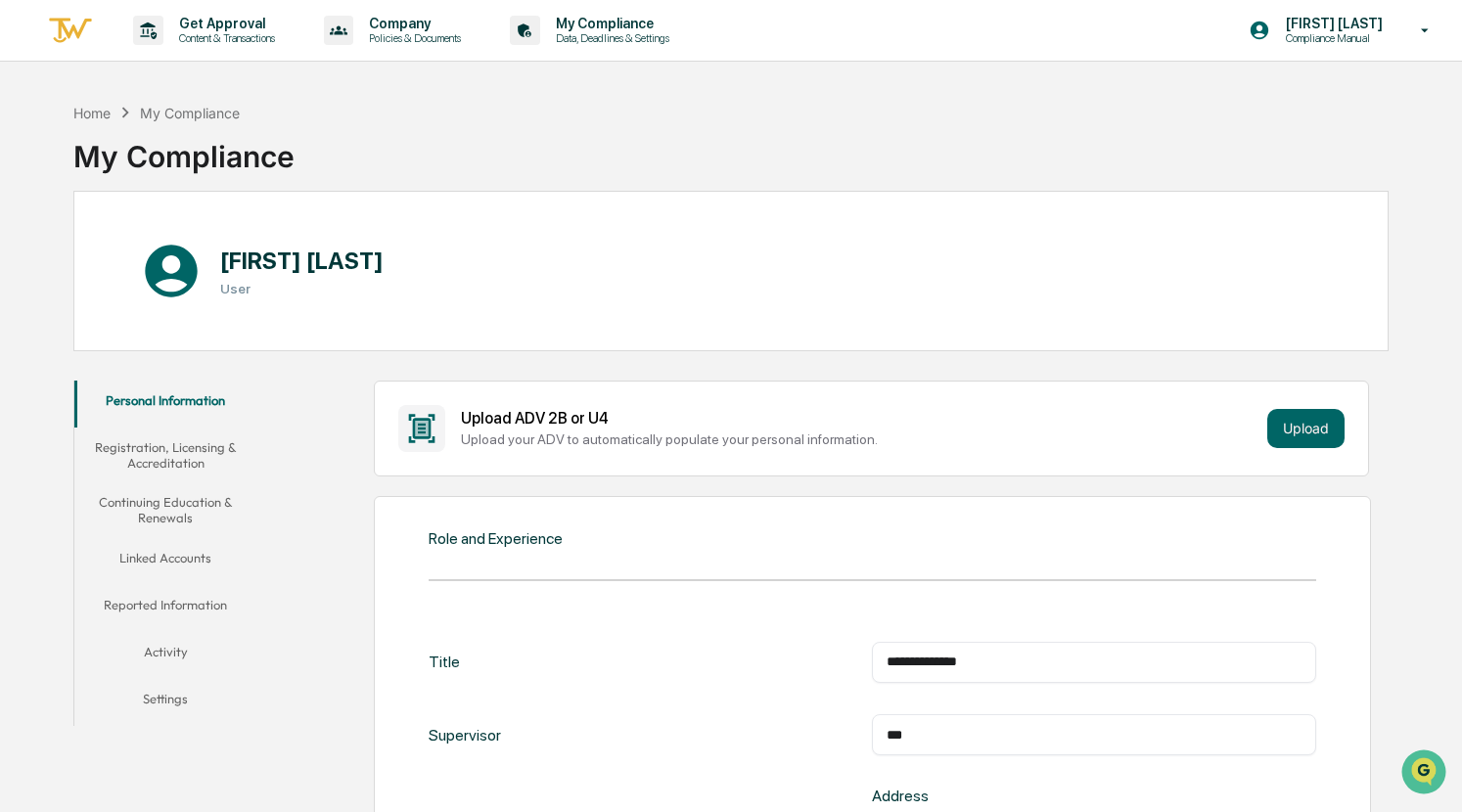 scroll, scrollTop: 0, scrollLeft: 0, axis: both 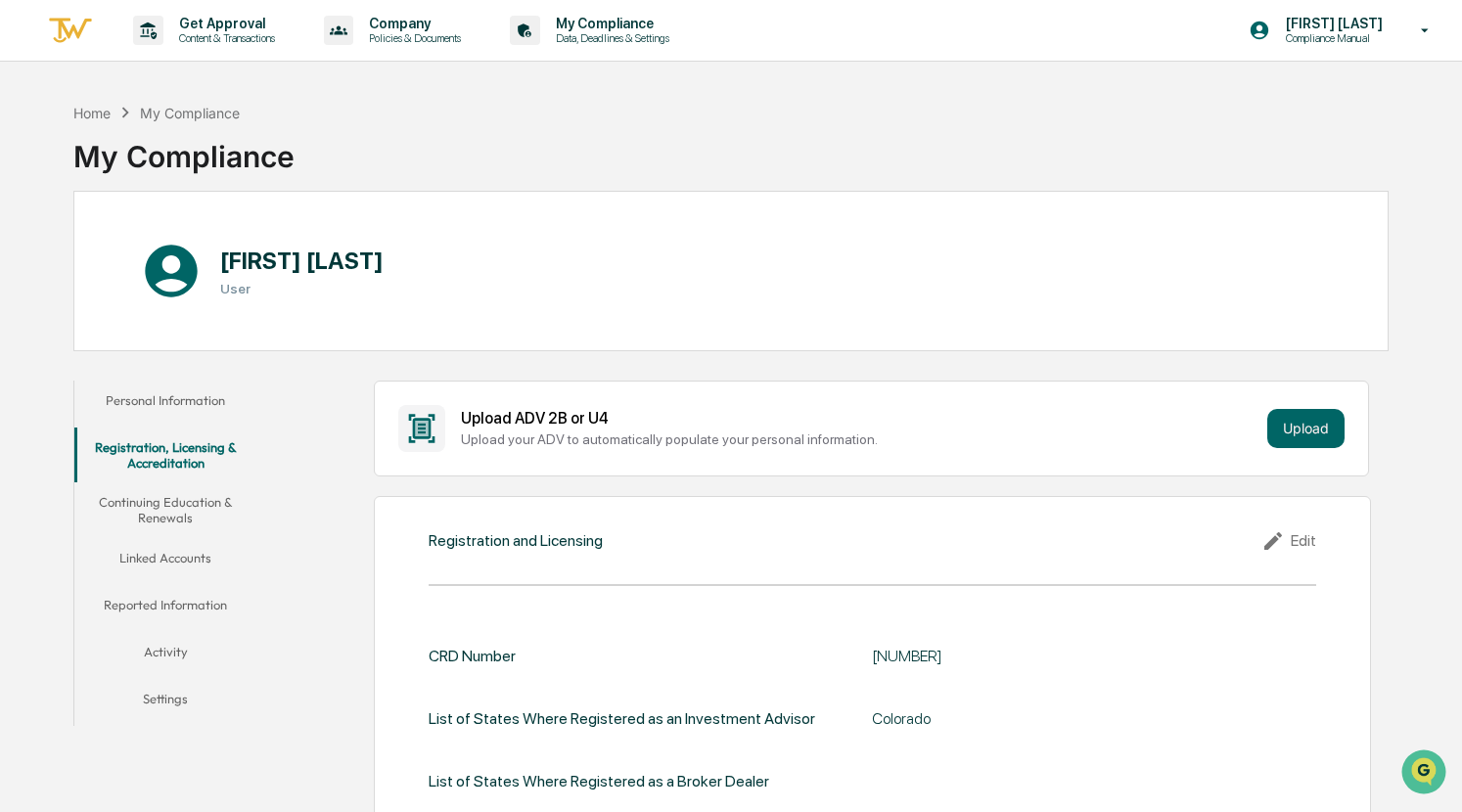 click on "Continuing Education & Renewals" at bounding box center (165, 510) 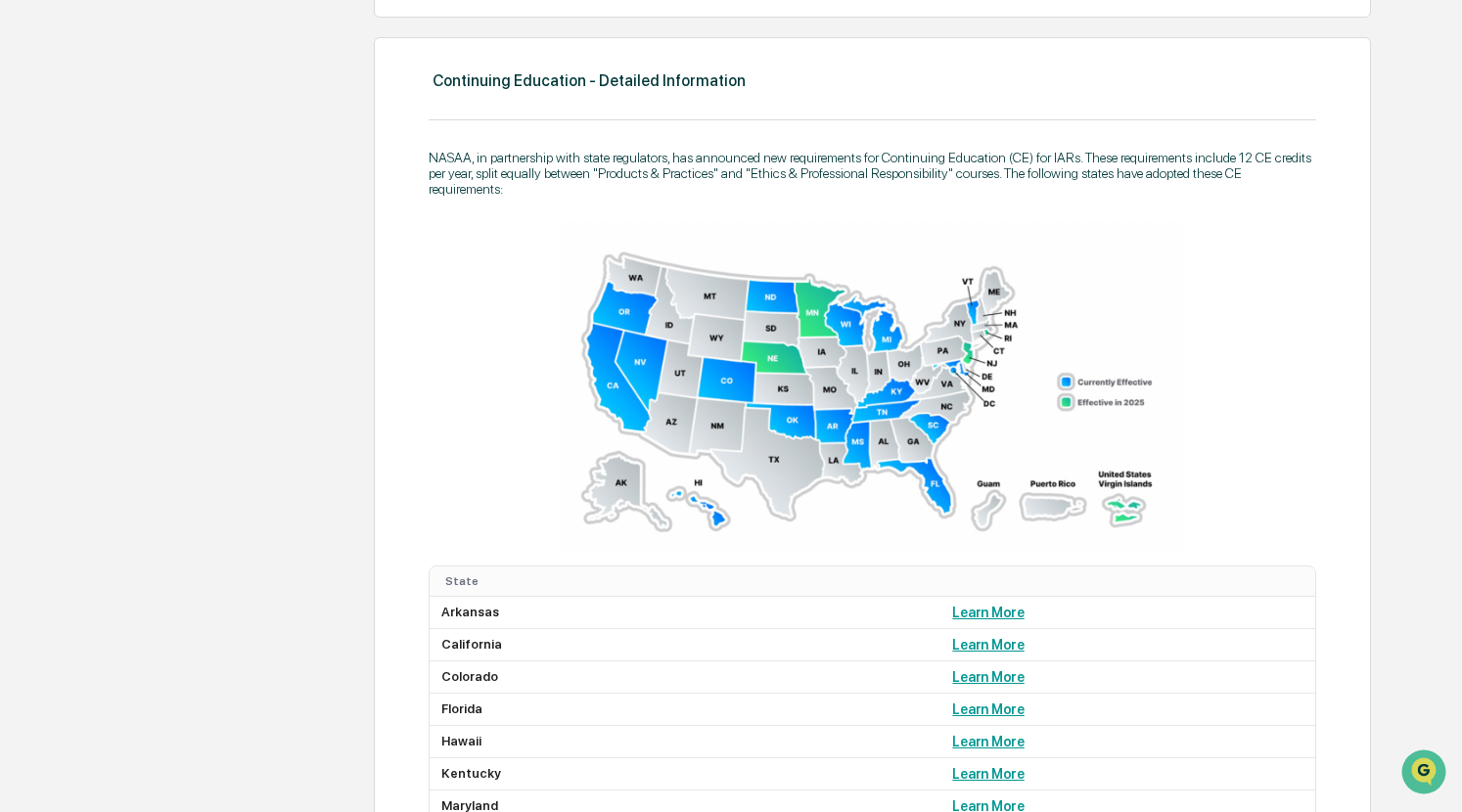 scroll, scrollTop: 1228, scrollLeft: 0, axis: vertical 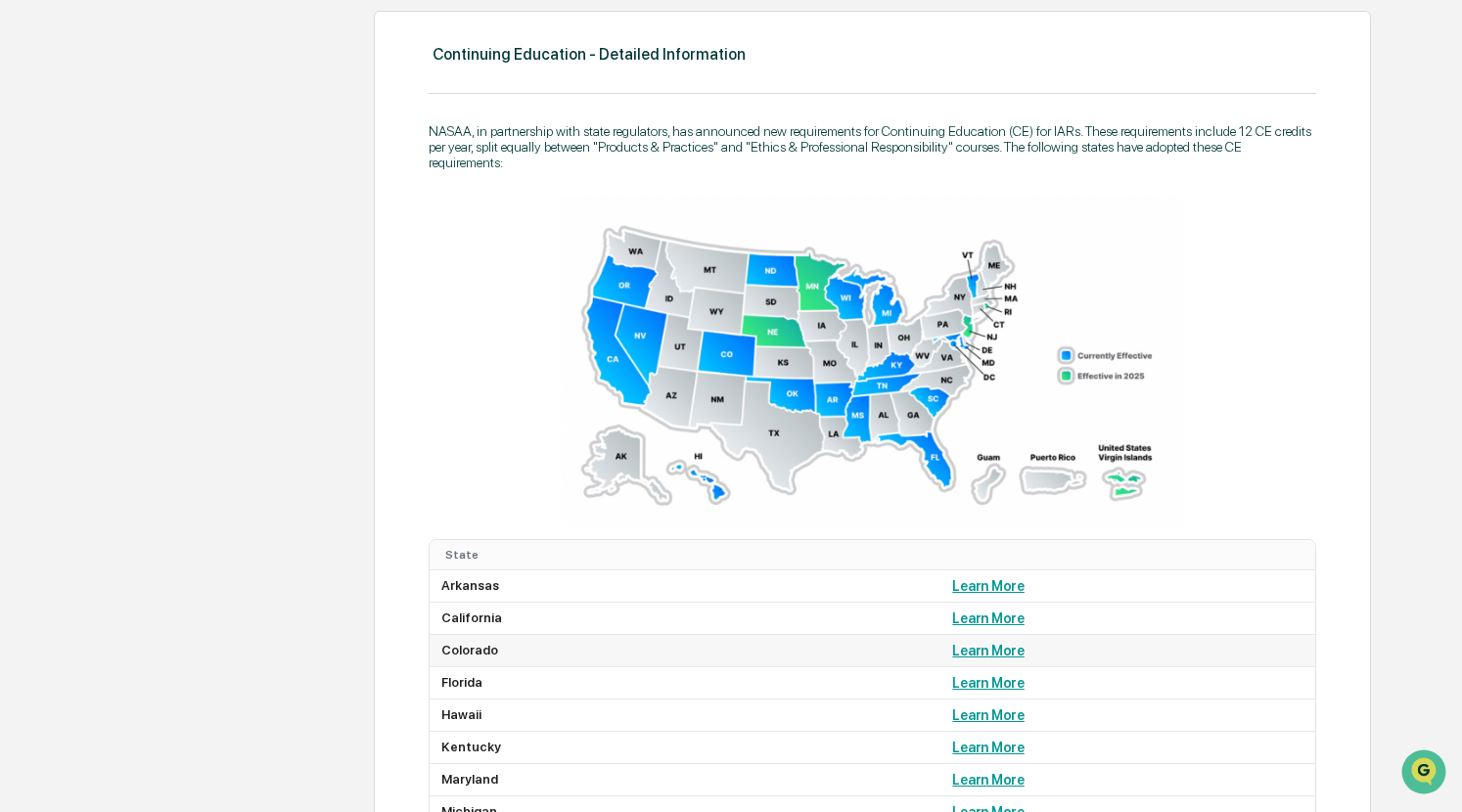 click on "Learn More" at bounding box center (987, 651) 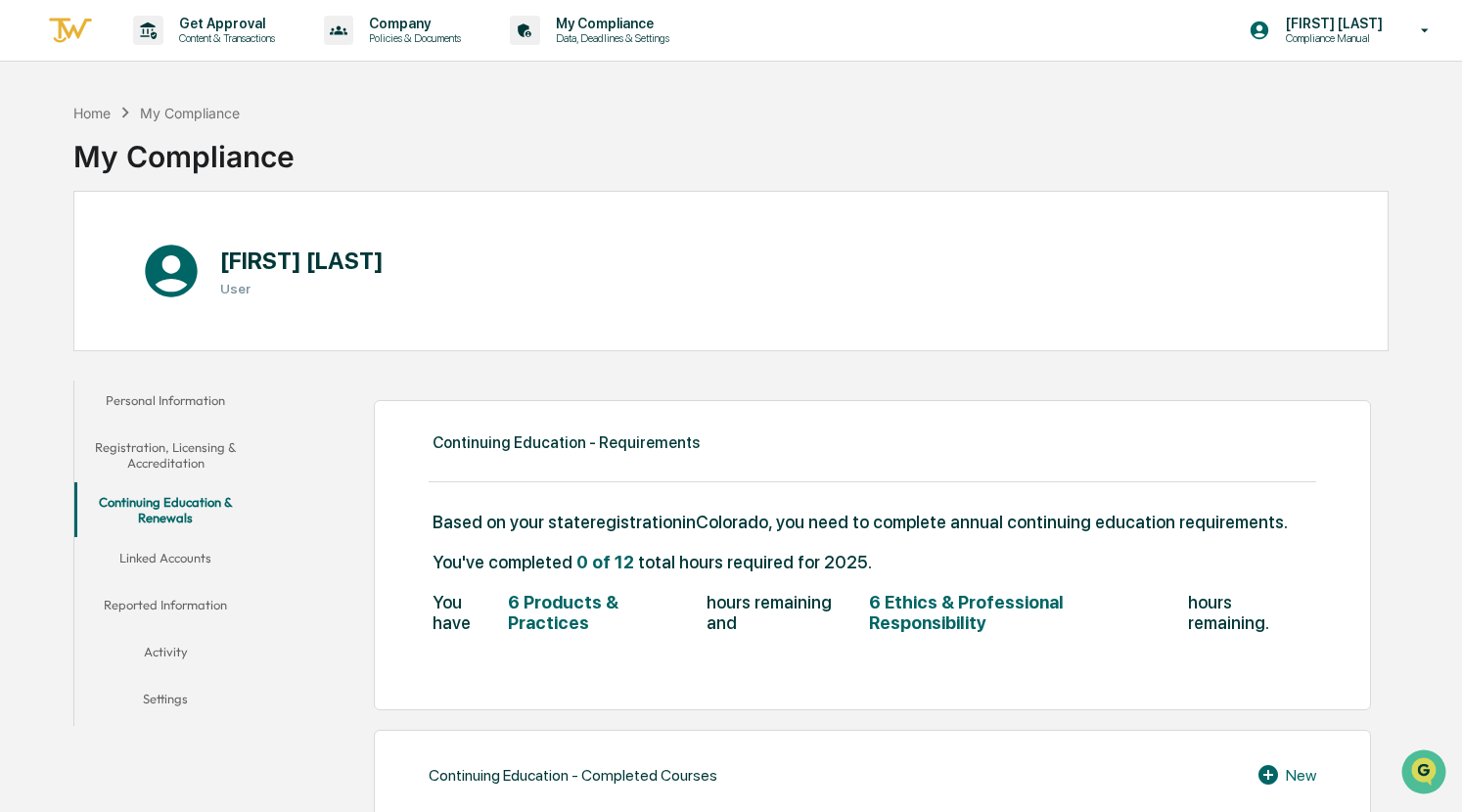 scroll, scrollTop: 0, scrollLeft: 0, axis: both 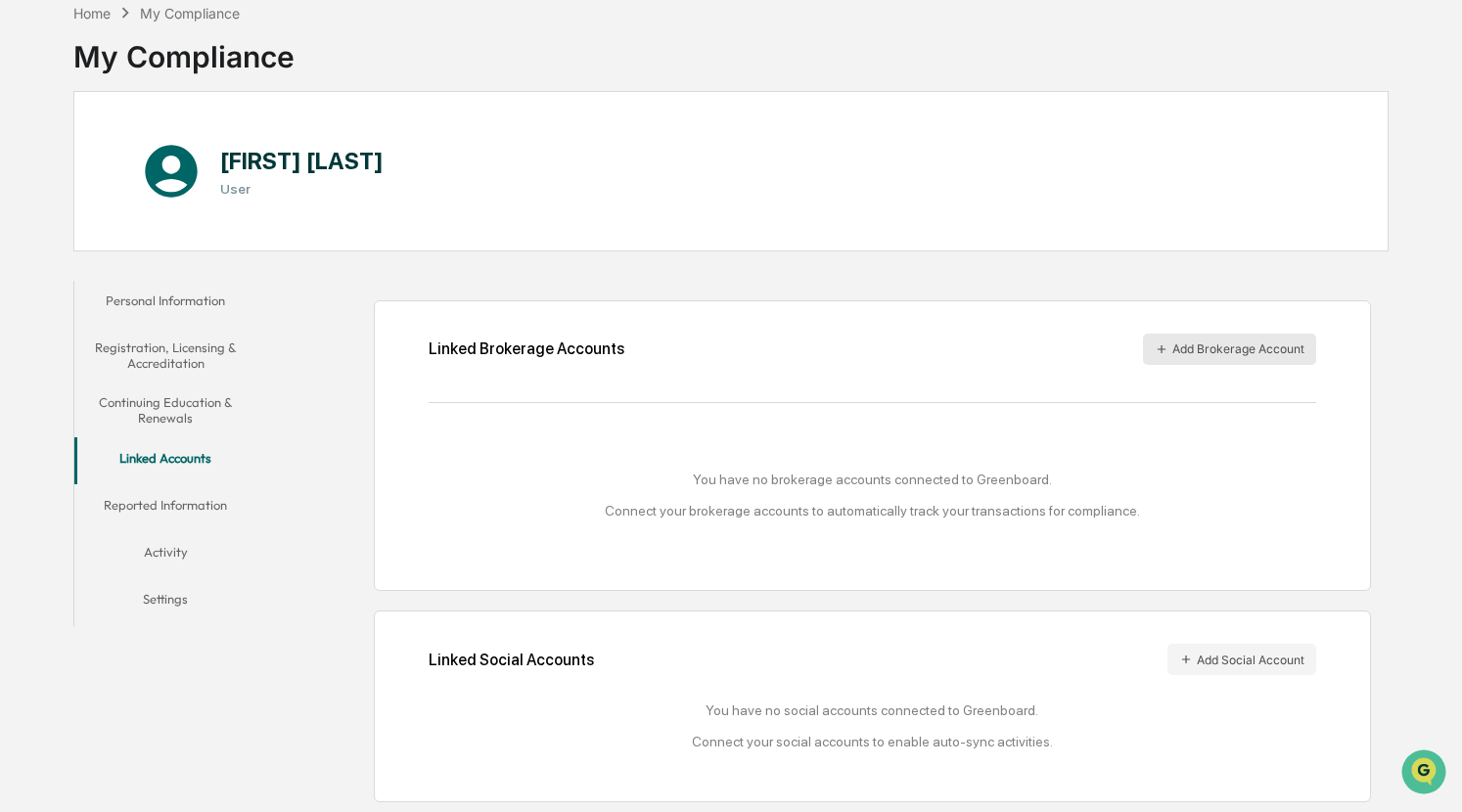 click on "Add Brokerage Account" at bounding box center [1229, 349] 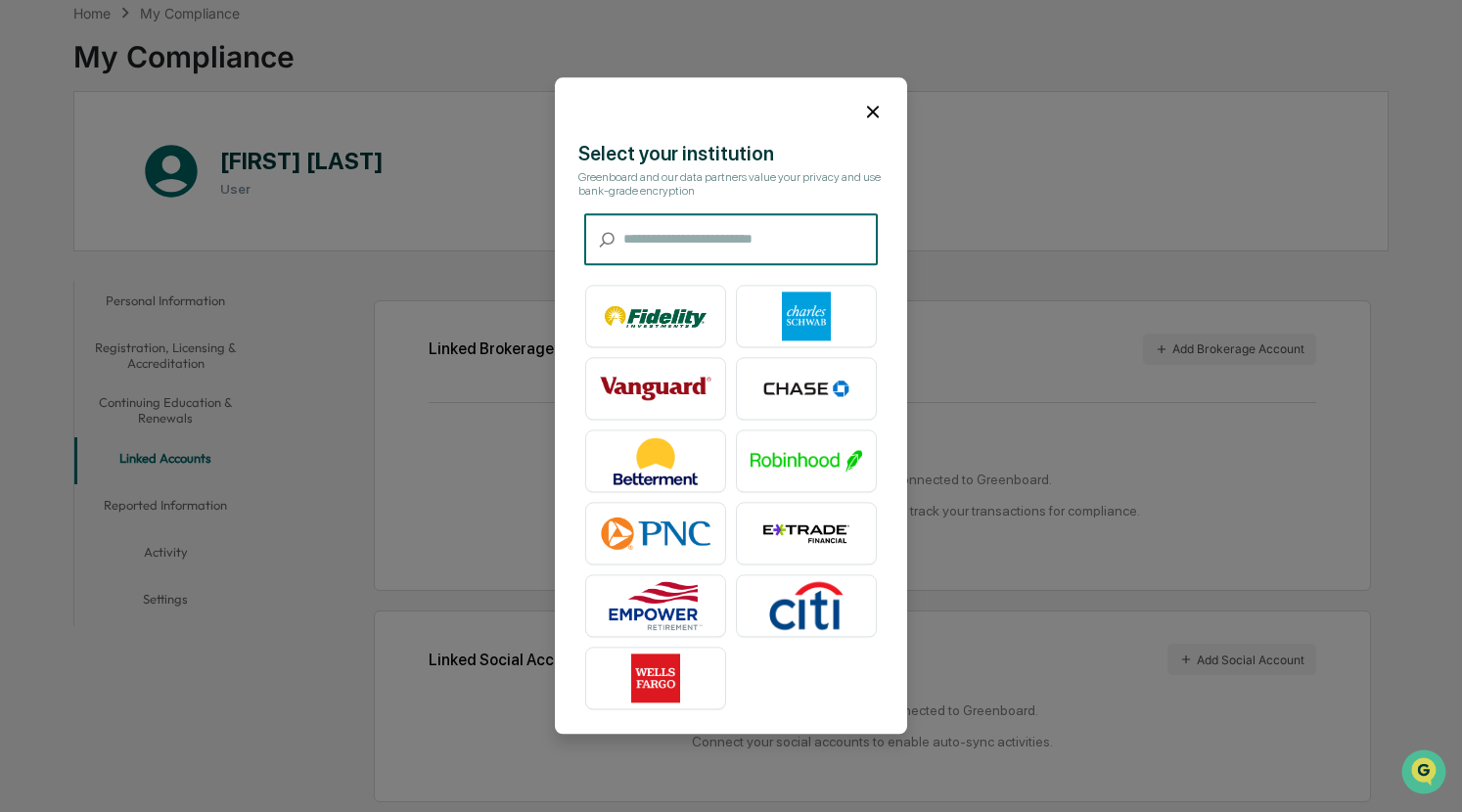 click 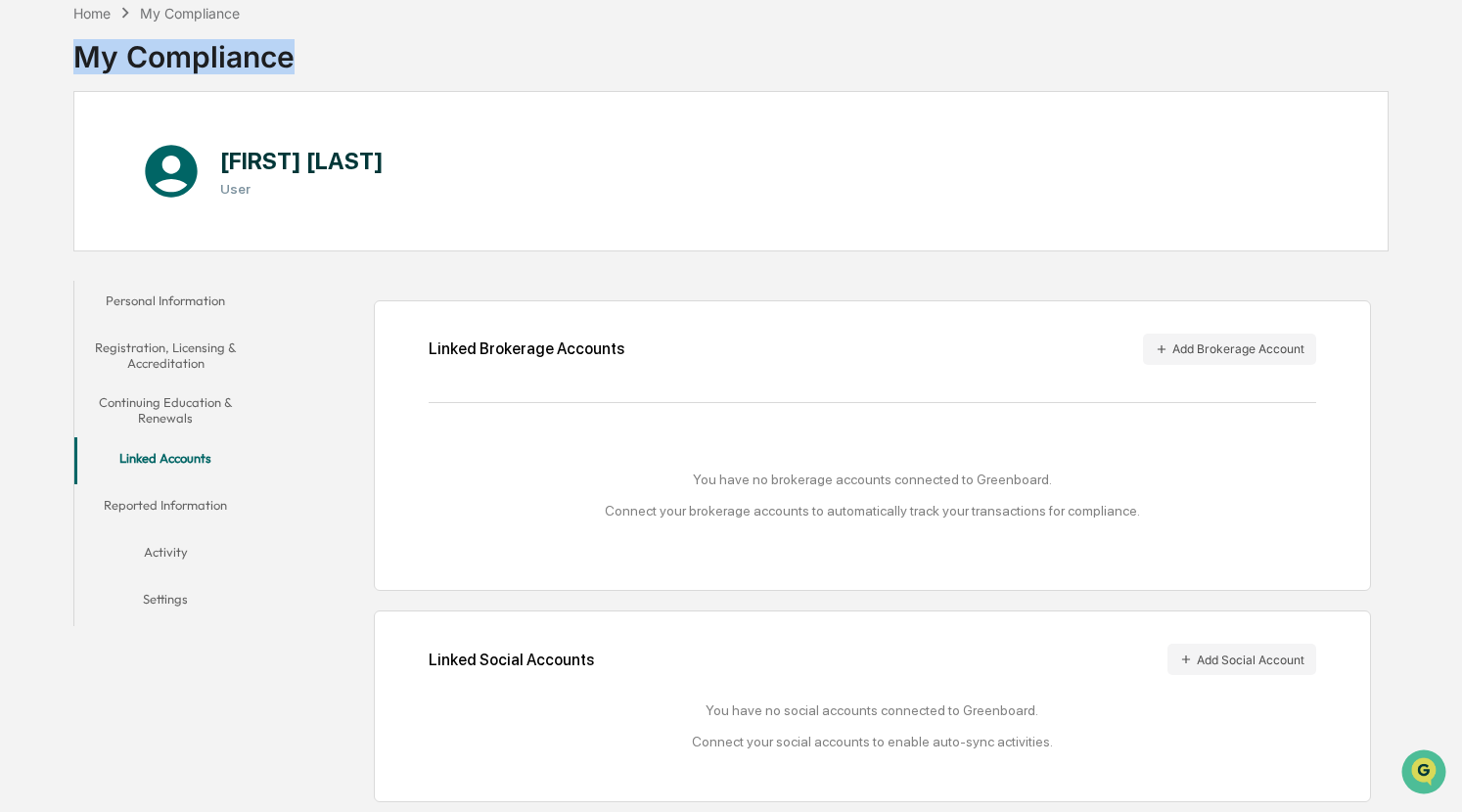 drag, startPoint x: 672, startPoint y: 33, endPoint x: 924, endPoint y: 8, distance: 253.23704 